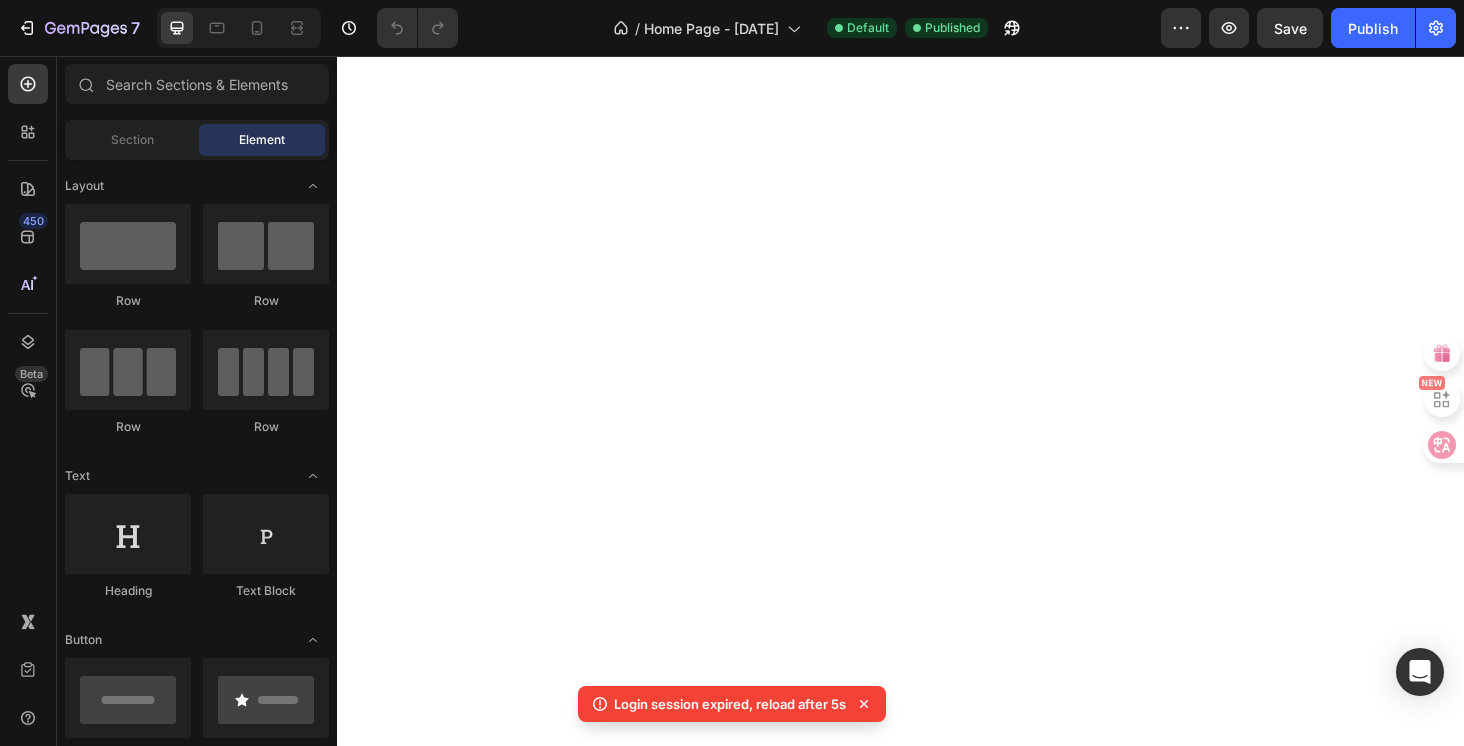 scroll, scrollTop: 0, scrollLeft: 0, axis: both 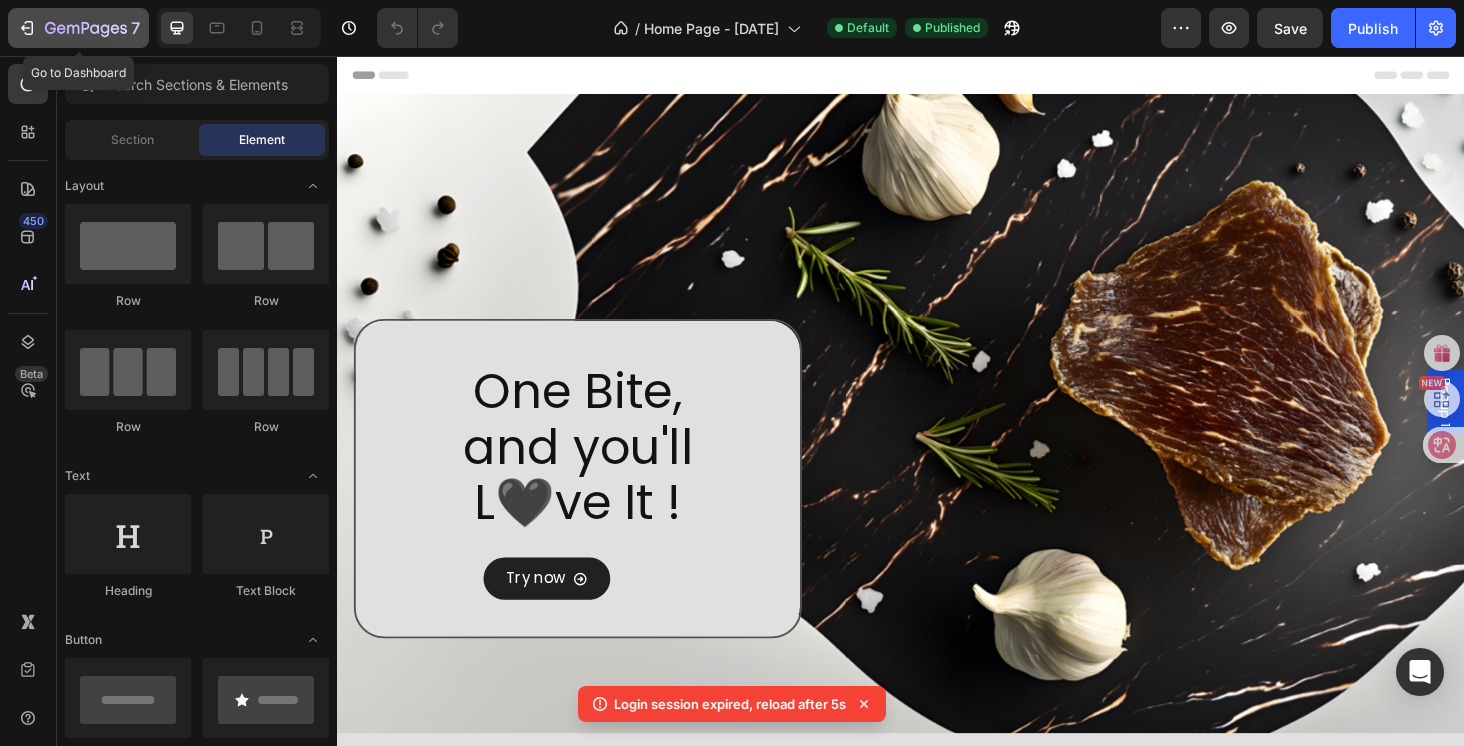 click 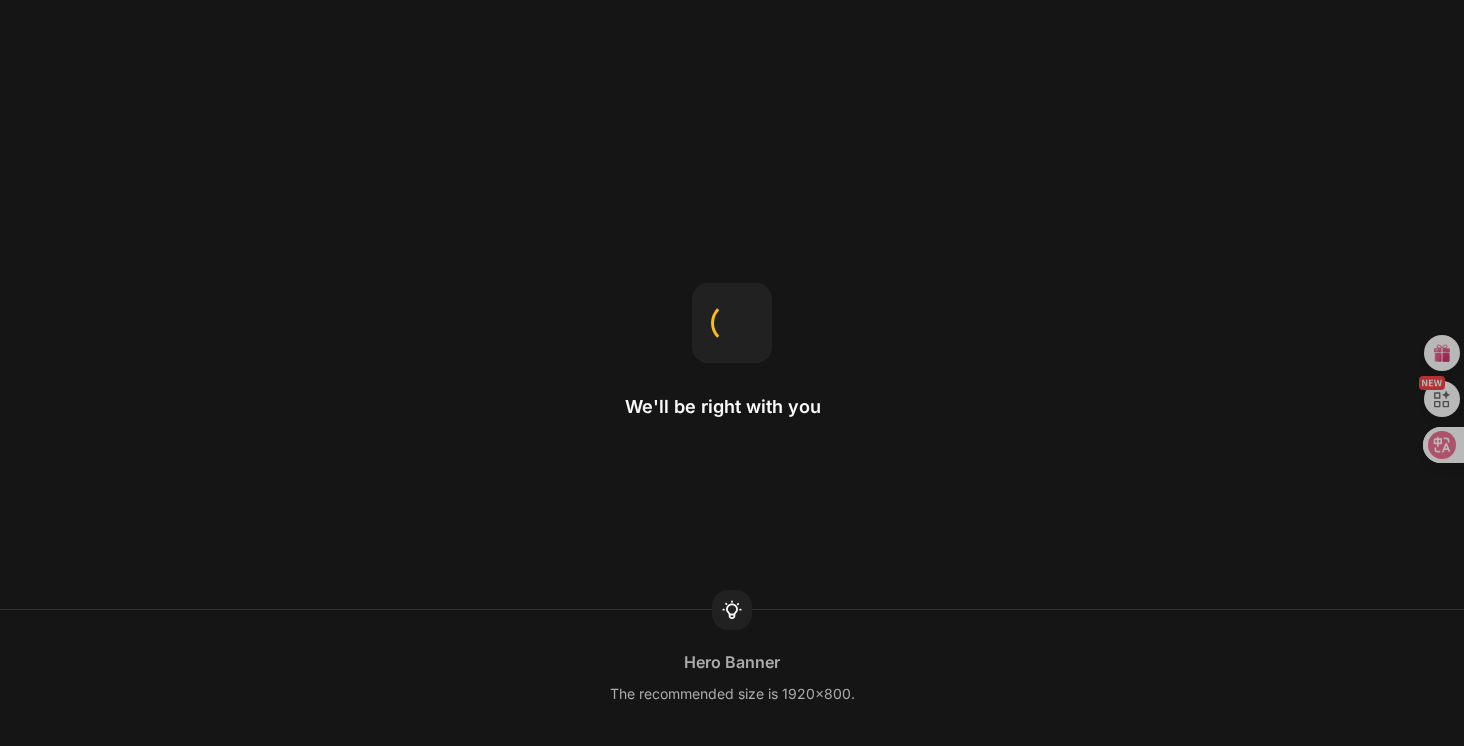 scroll, scrollTop: 0, scrollLeft: 0, axis: both 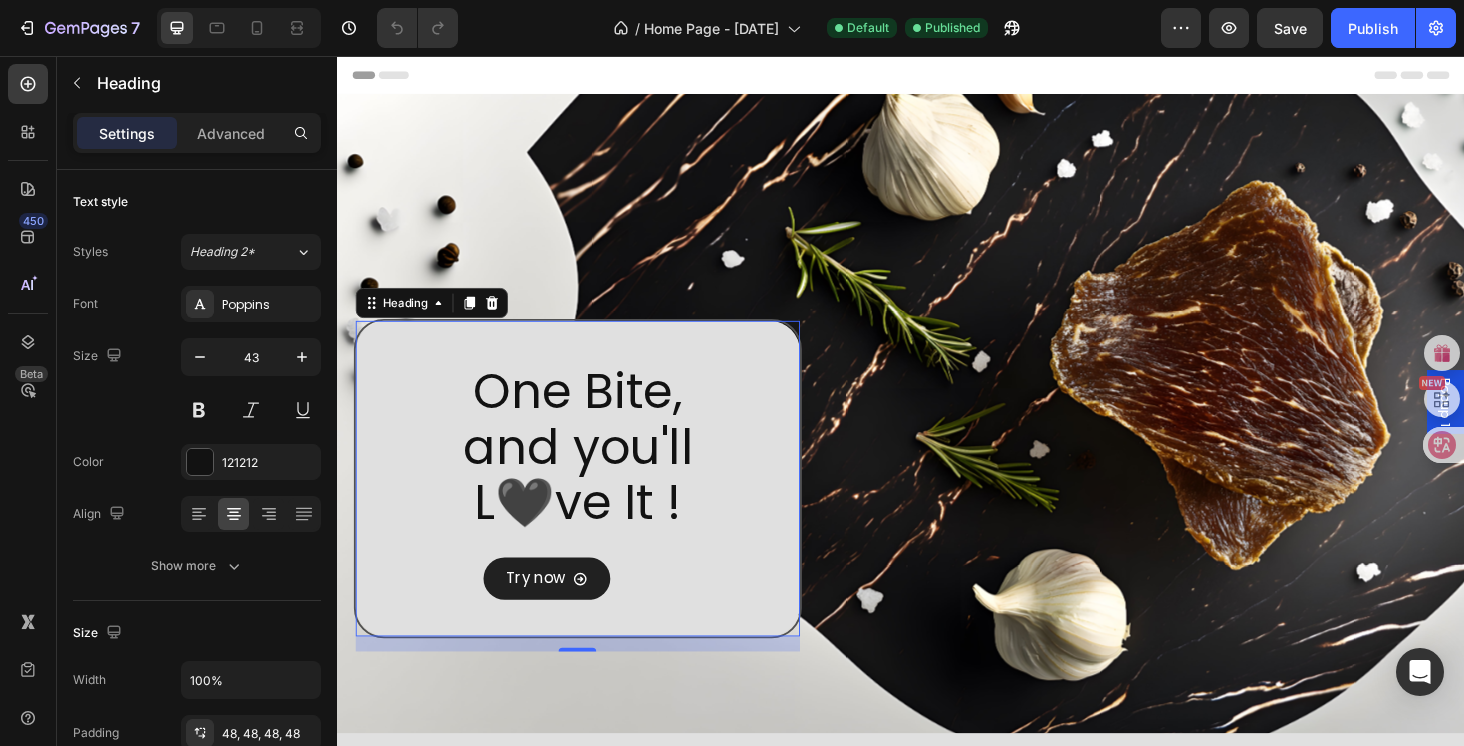 click on "One Bite, and you'll L🖤ve It !" at bounding box center [593, 506] 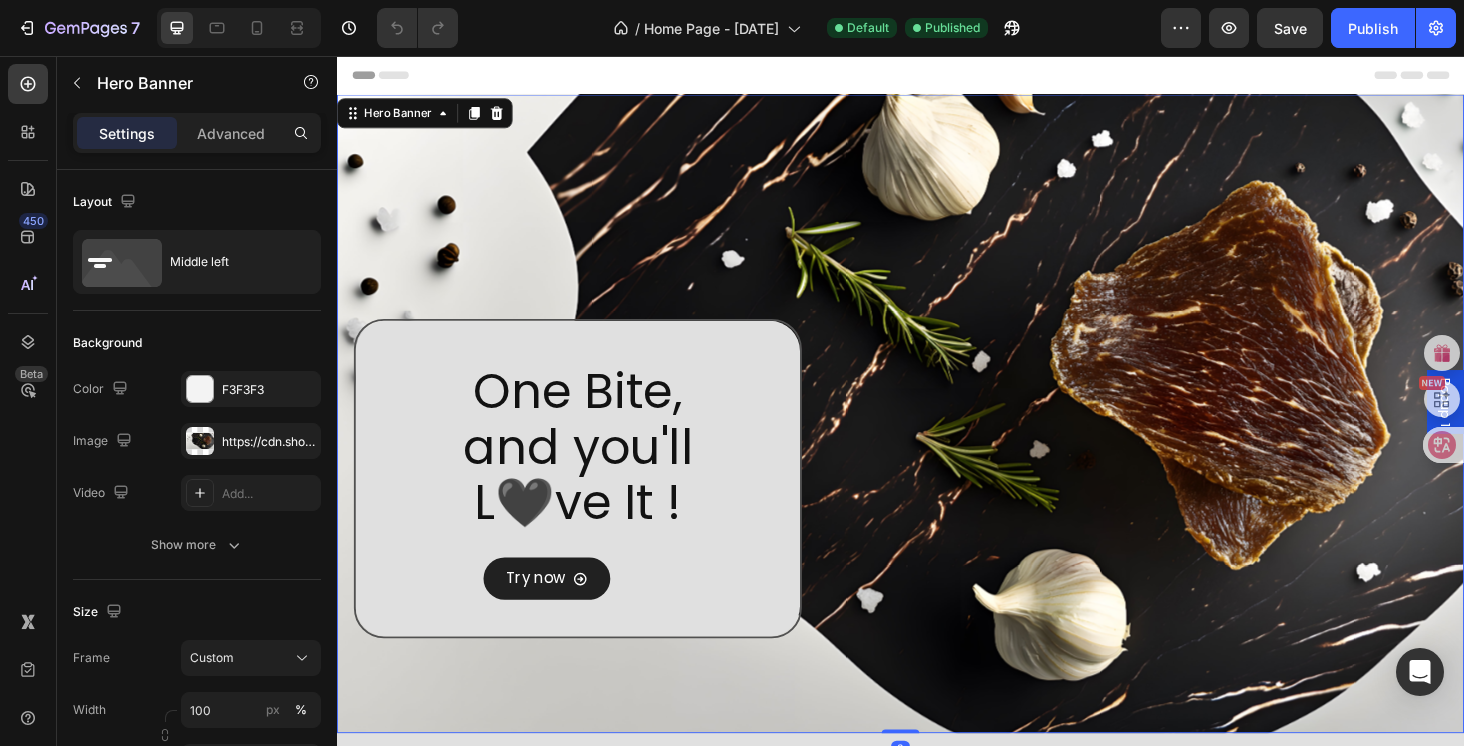 click on "One Bite, and you'll L🖤ve It !   Heading
Try now Button One Bite,  and you'll   Get It !   Heading
Try now Button Row" at bounding box center (726, 437) 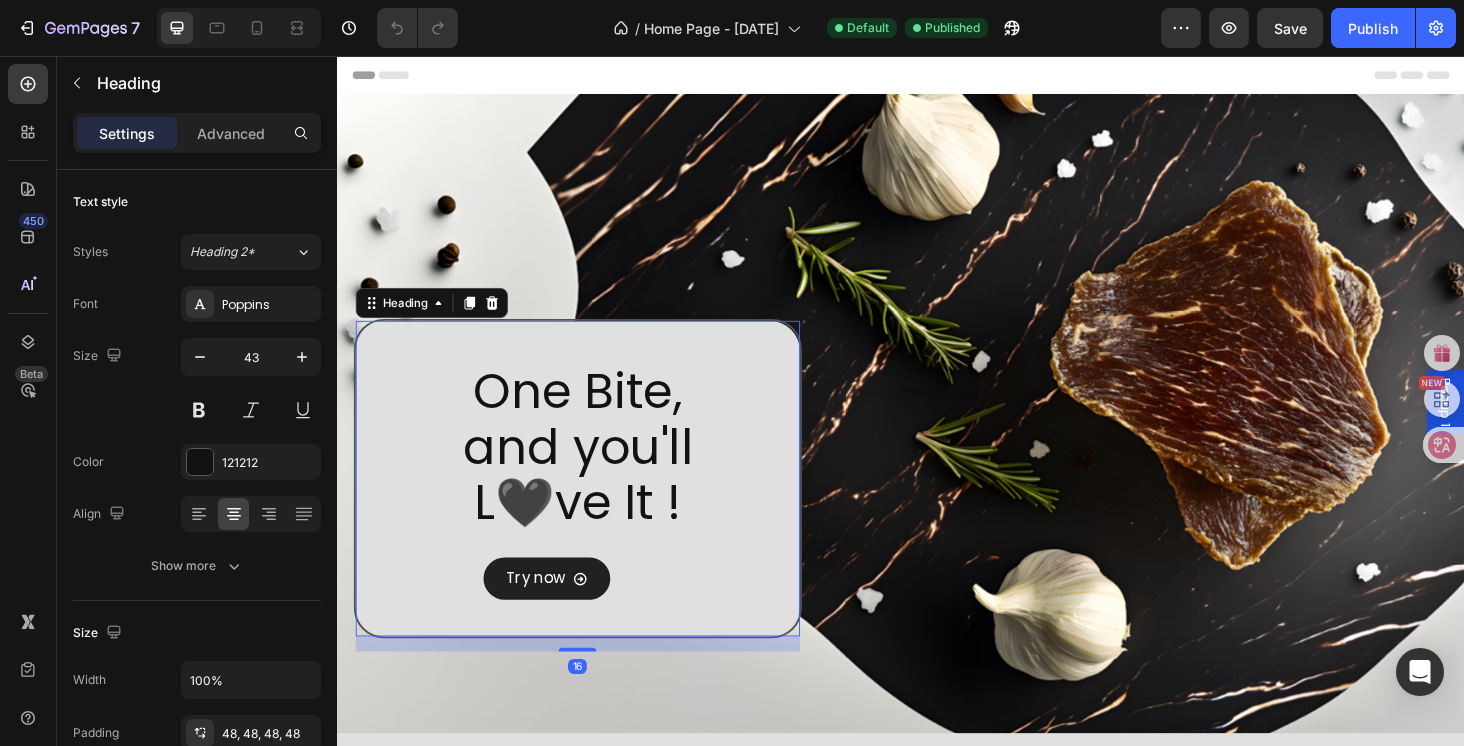 click on "One Bite, and you'll L🖤ve It !" at bounding box center [593, 506] 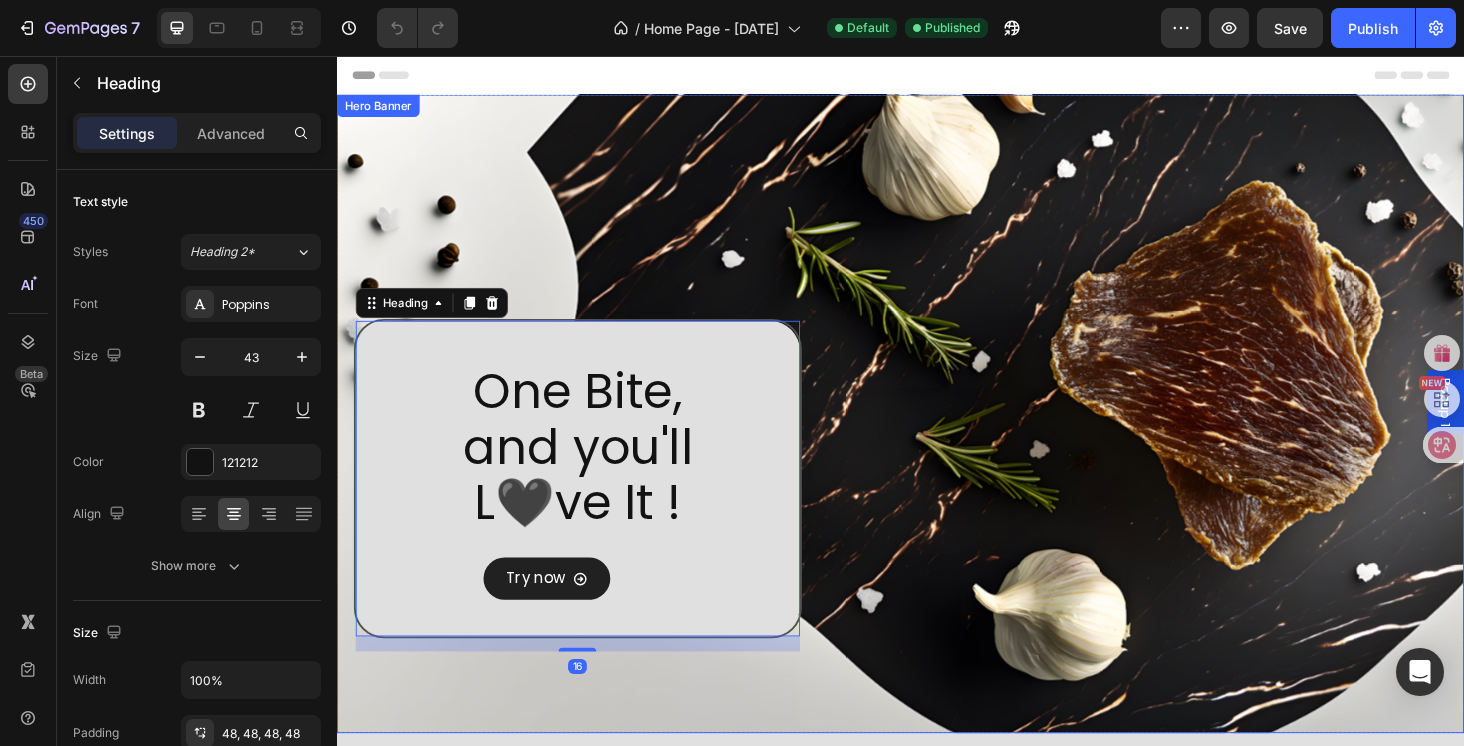 click on "One Bite, and you'll L🖤ve It !   Heading   16
Try now Button One Bite,  and you'll   Get It !   Heading
Try now Button Row" at bounding box center [726, 437] 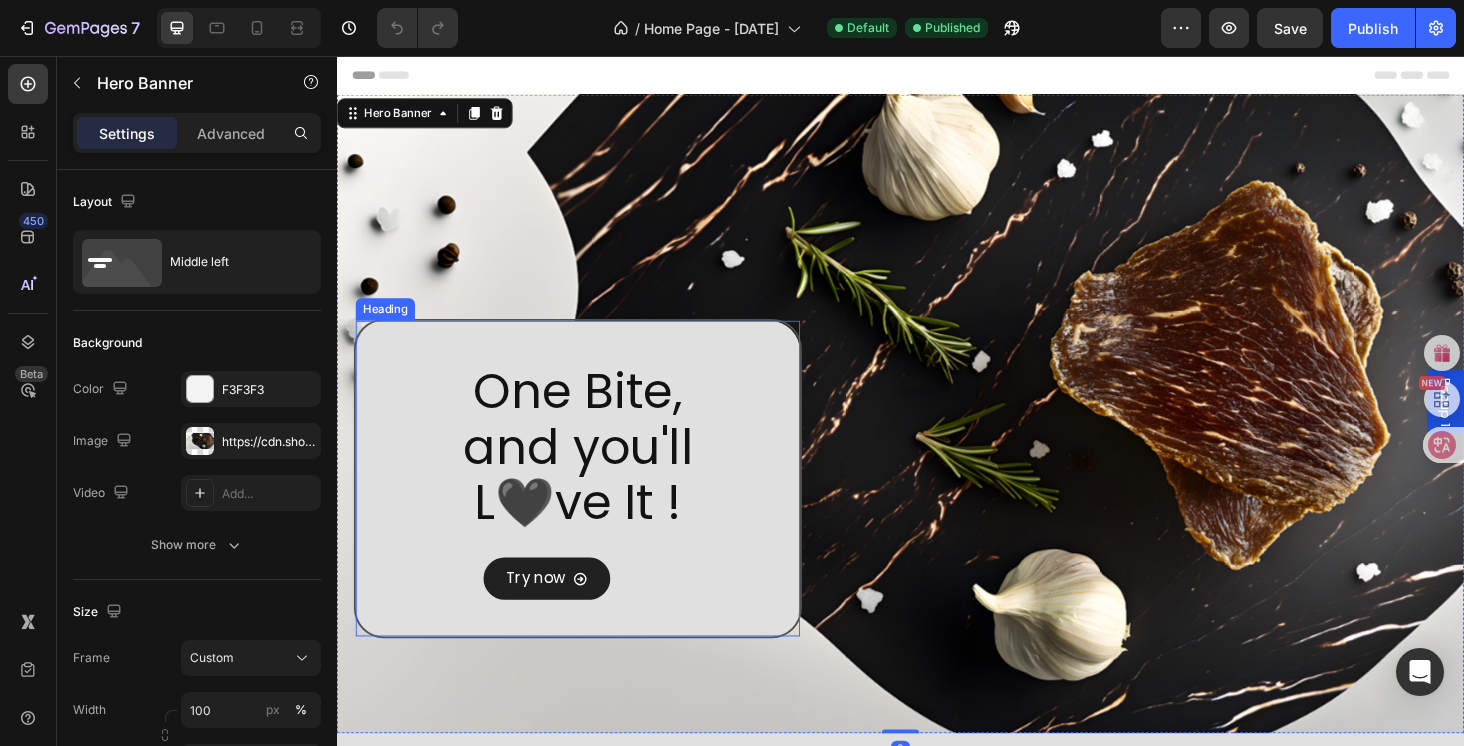 click on "One Bite, and you'll L🖤ve It !" at bounding box center [593, 506] 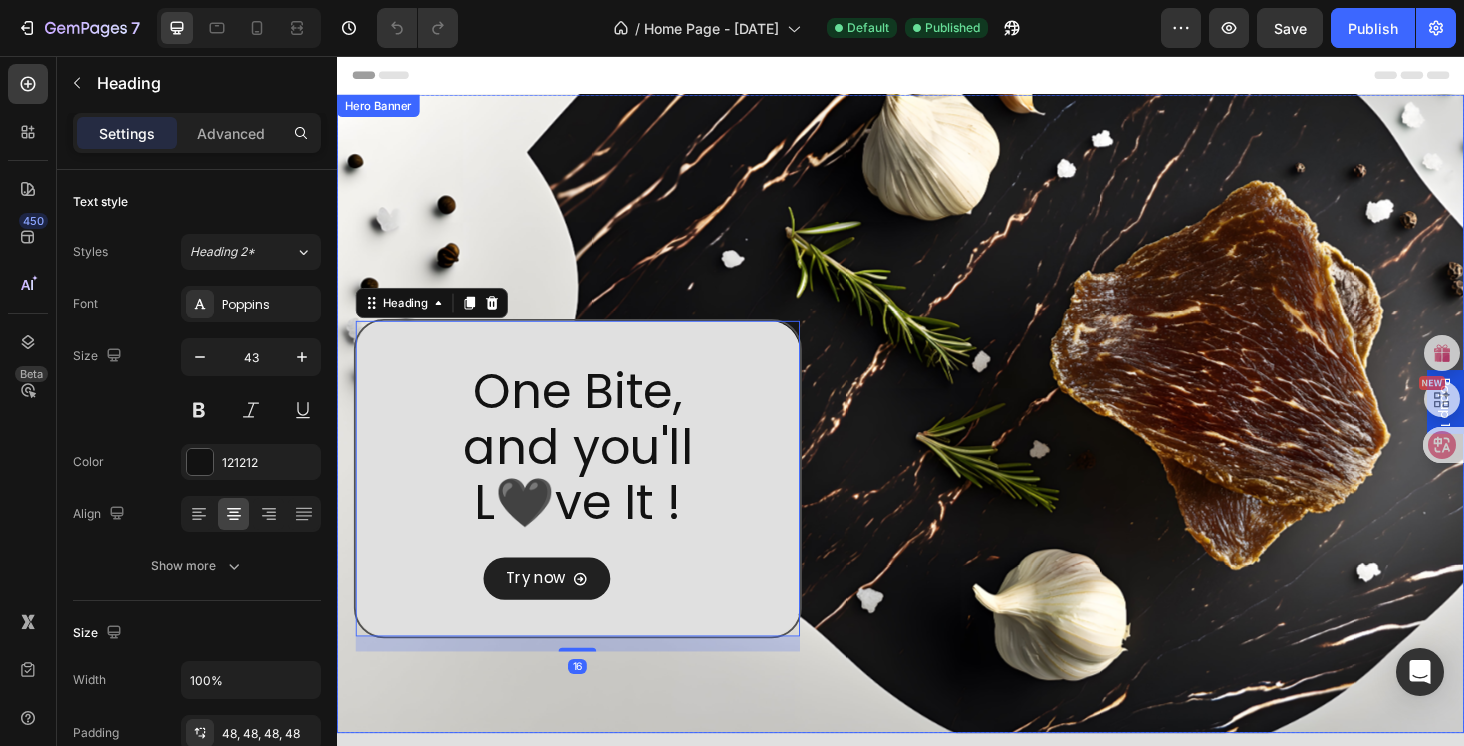 click on "One Bite, and you'll L🖤ve It !   Heading   16
Try now Button One Bite,  and you'll   Get It !   Heading
Try now Button Row" at bounding box center [726, 437] 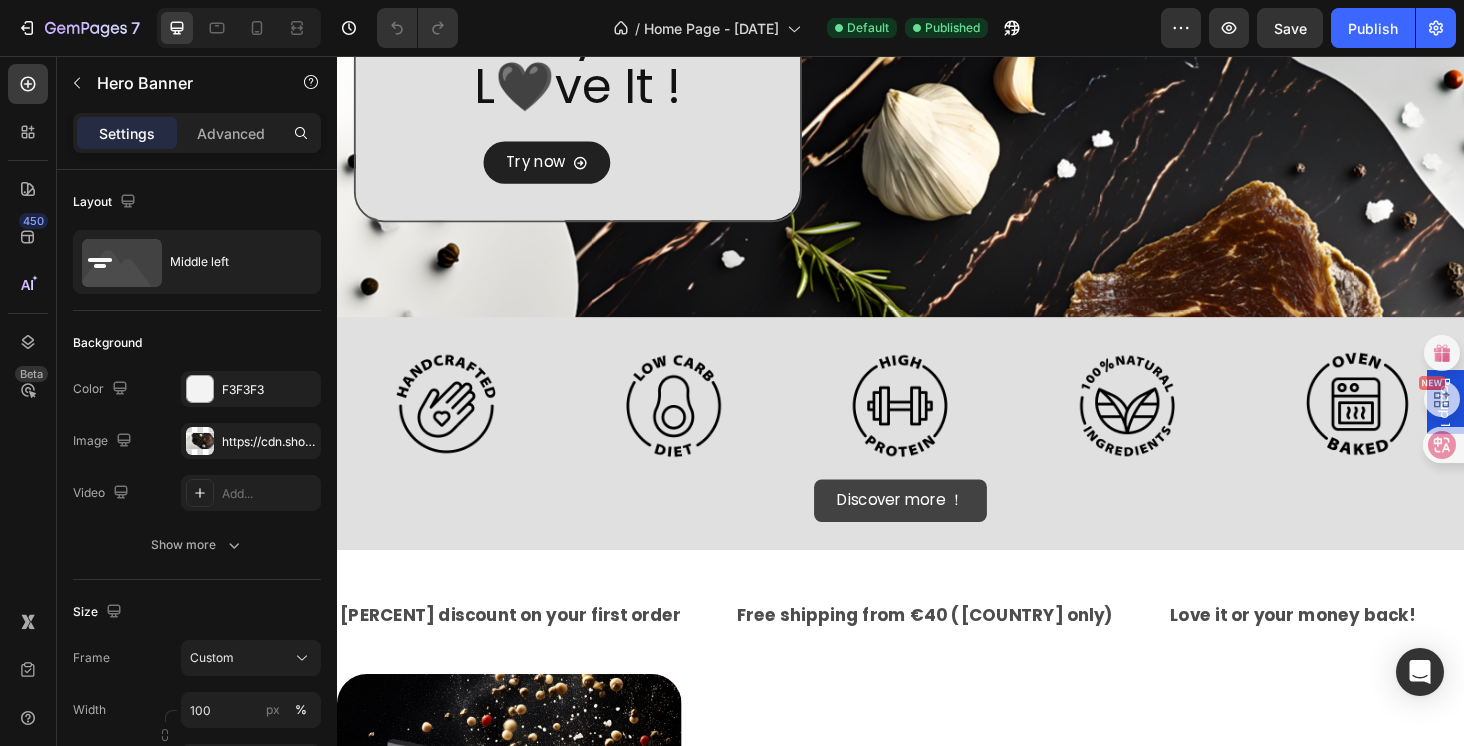 scroll, scrollTop: 435, scrollLeft: 0, axis: vertical 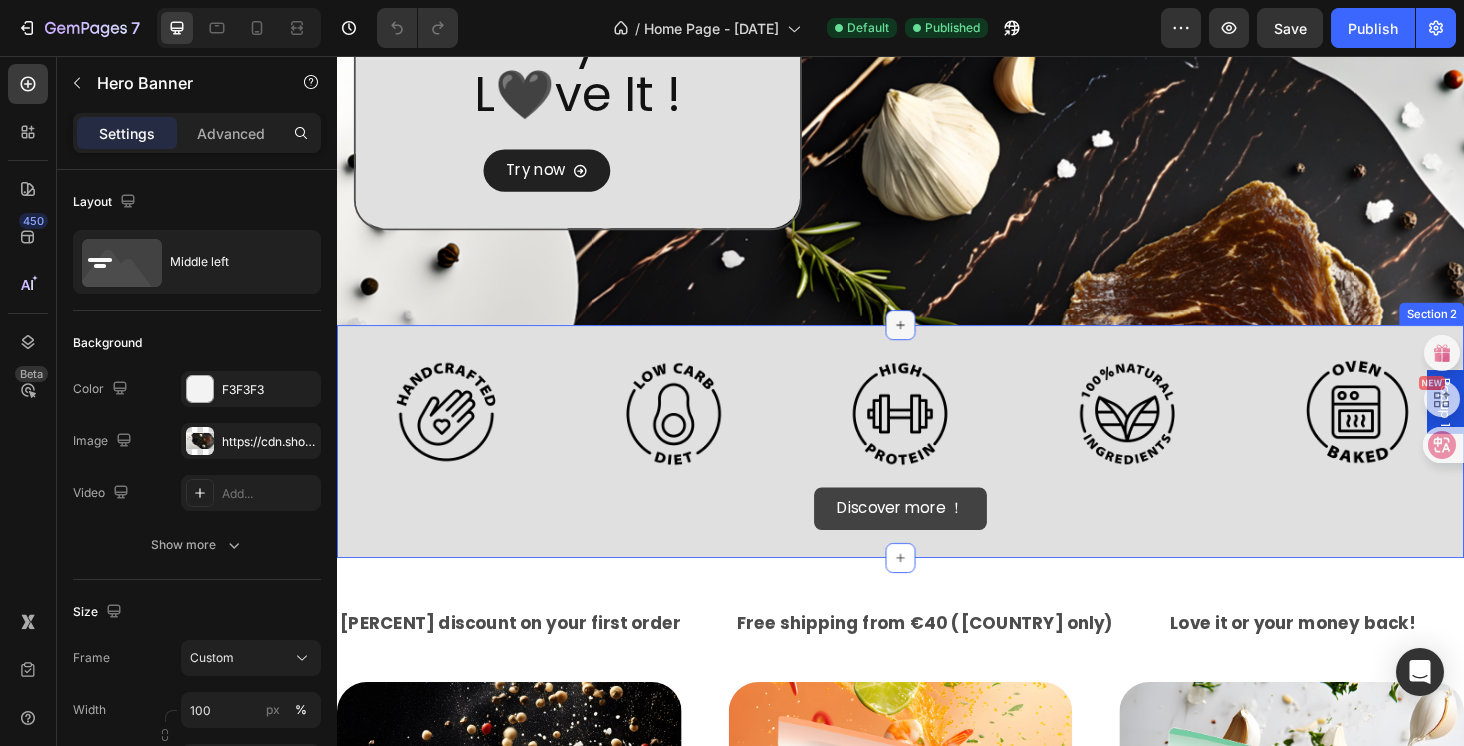 click at bounding box center (937, 342) 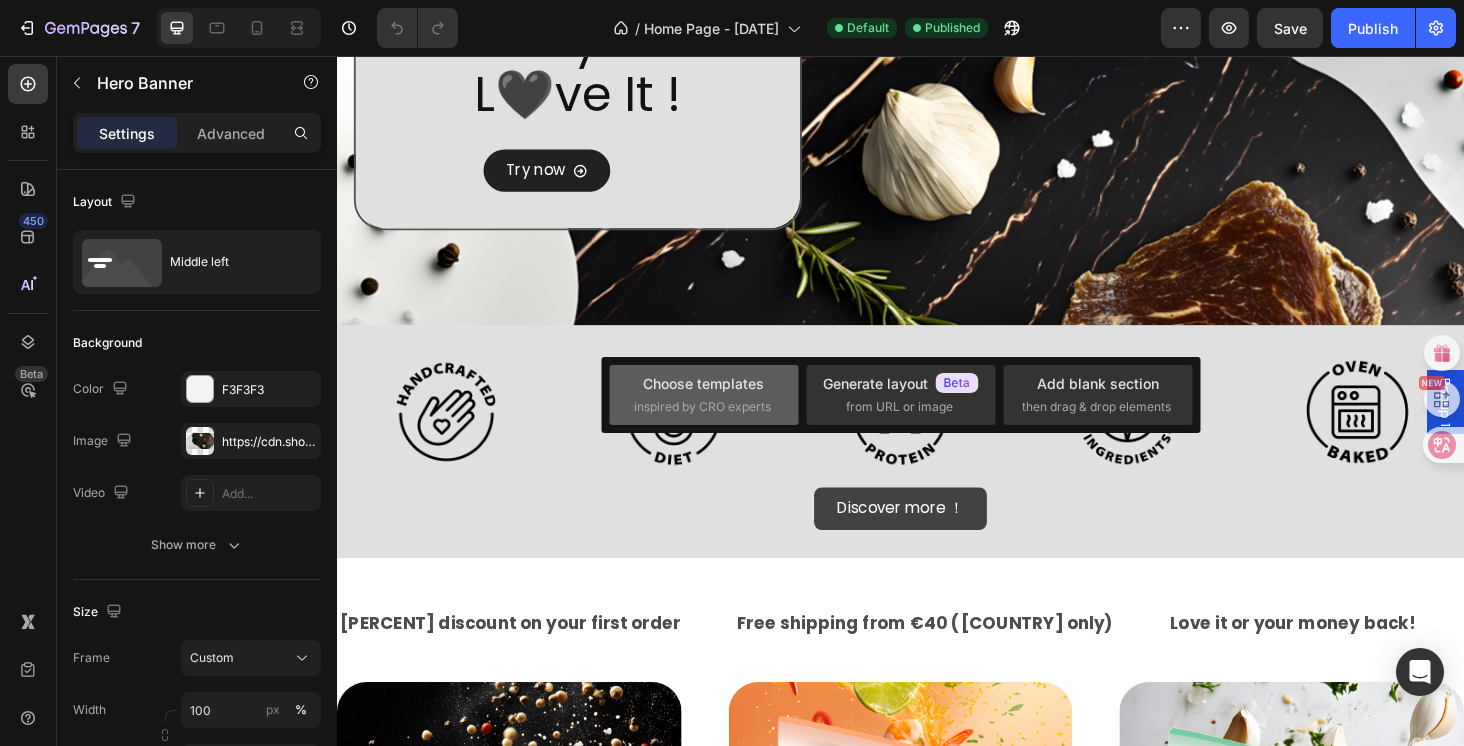 click on "inspired by CRO experts" at bounding box center (702, 407) 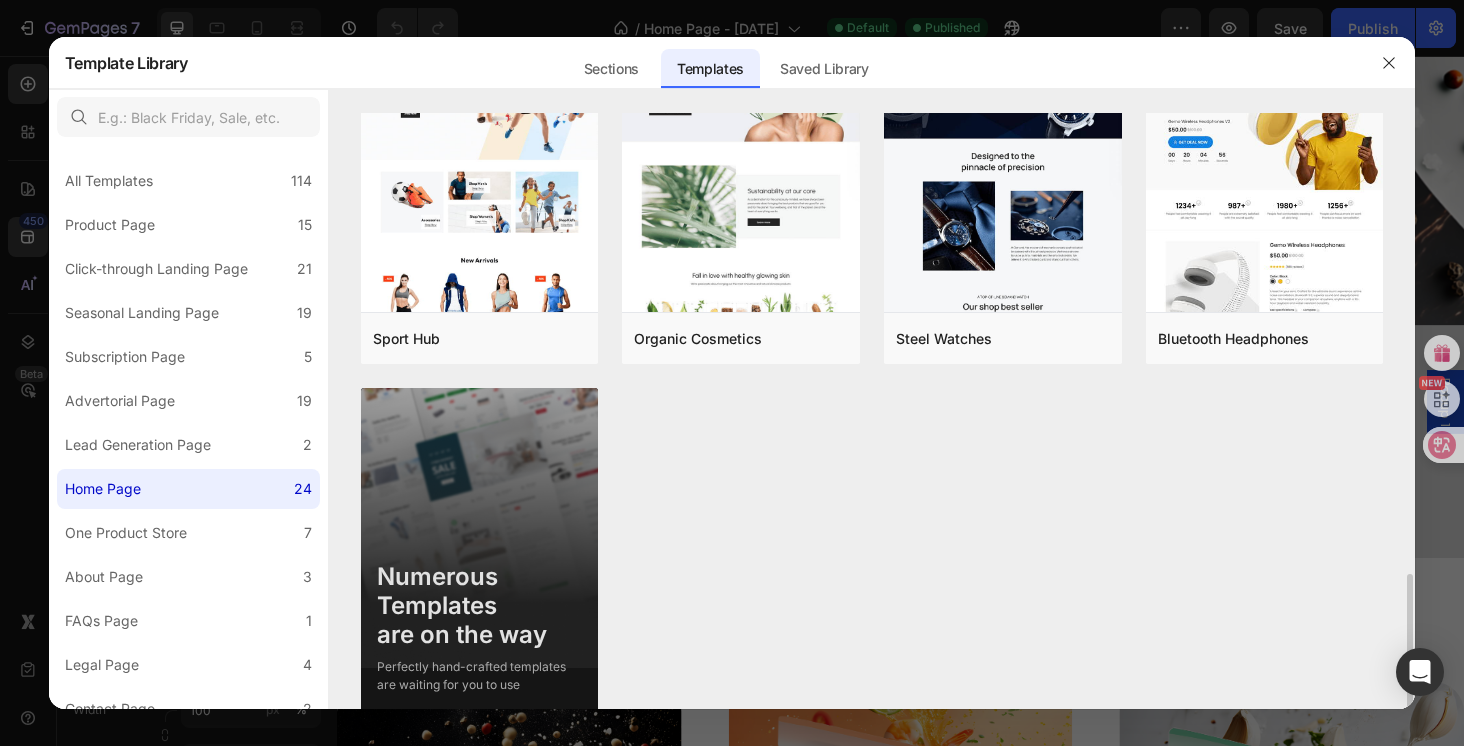 scroll, scrollTop: 1536, scrollLeft: 0, axis: vertical 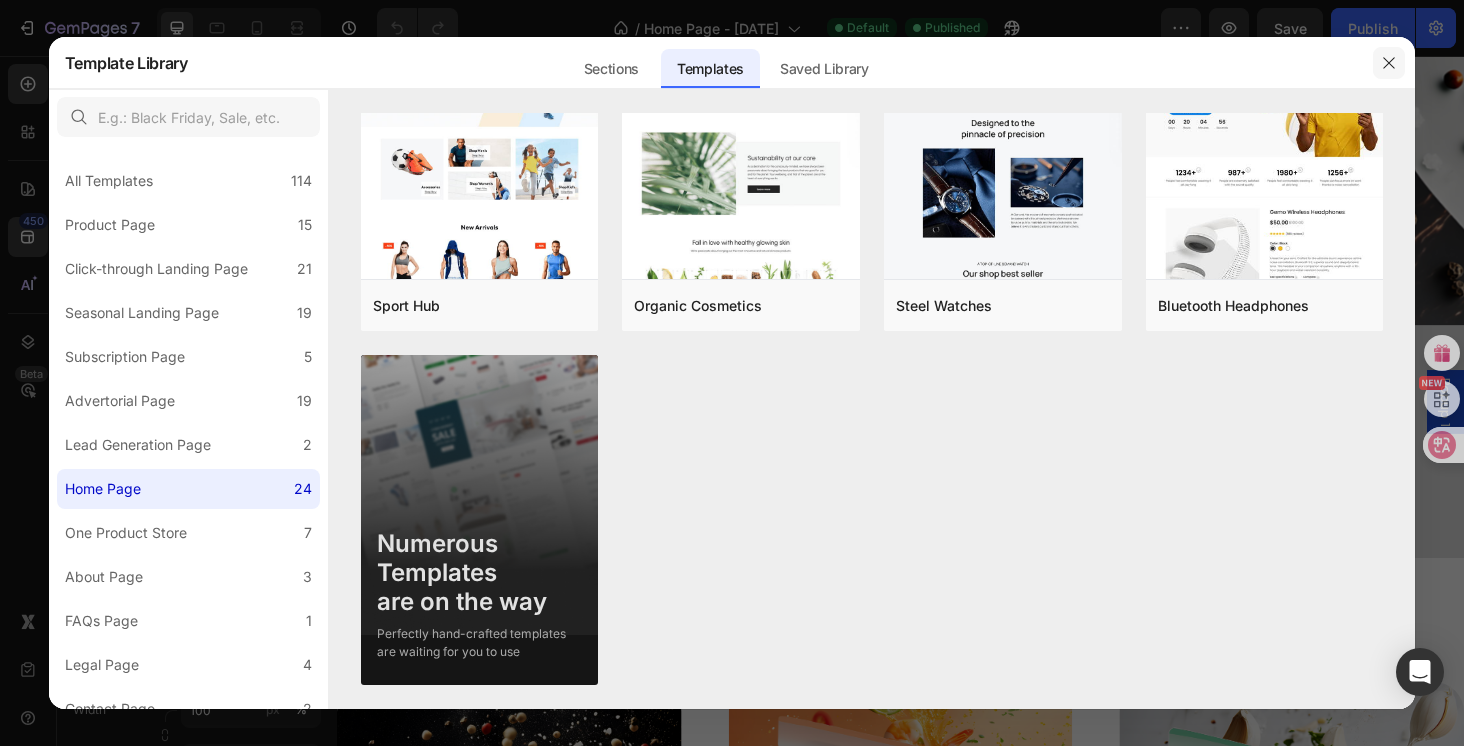 click 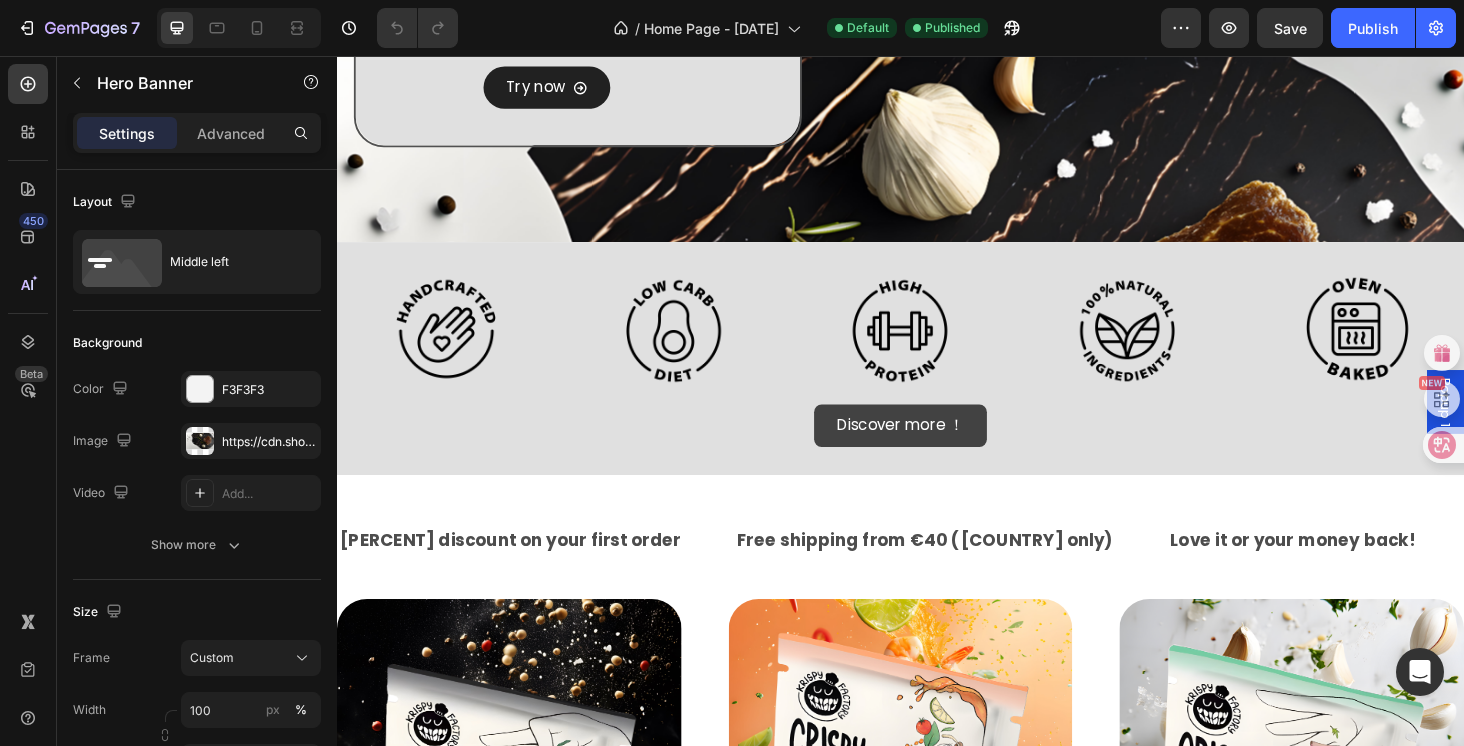 scroll, scrollTop: 527, scrollLeft: 0, axis: vertical 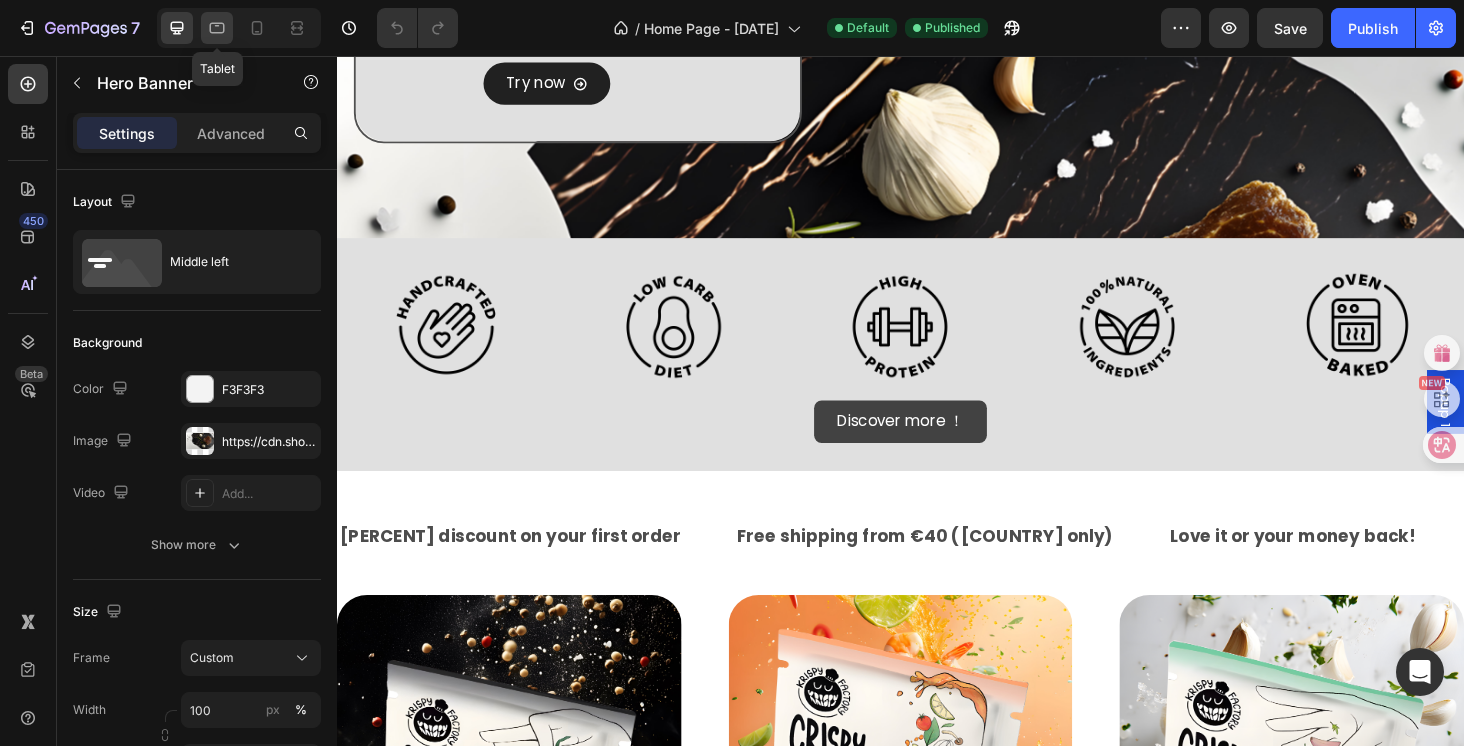 click 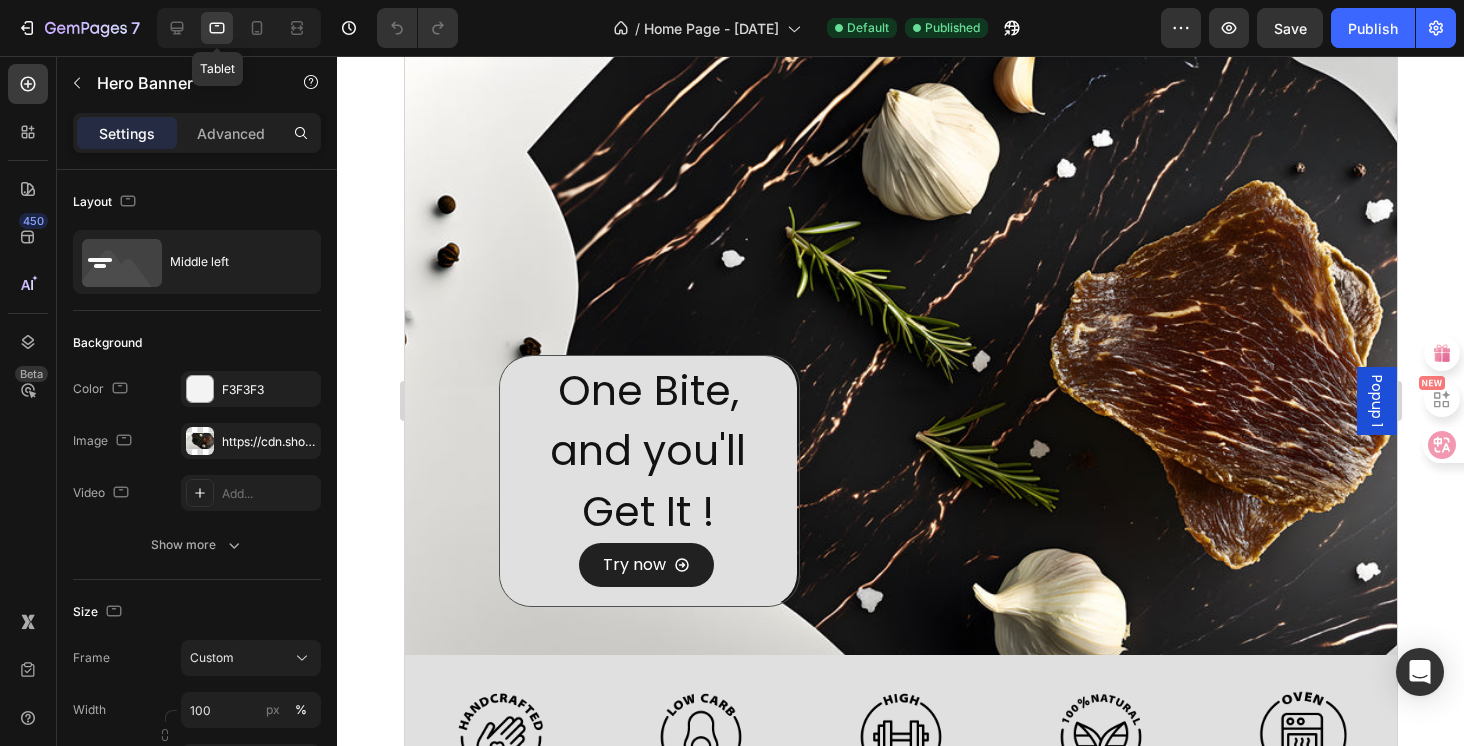 scroll, scrollTop: 0, scrollLeft: 0, axis: both 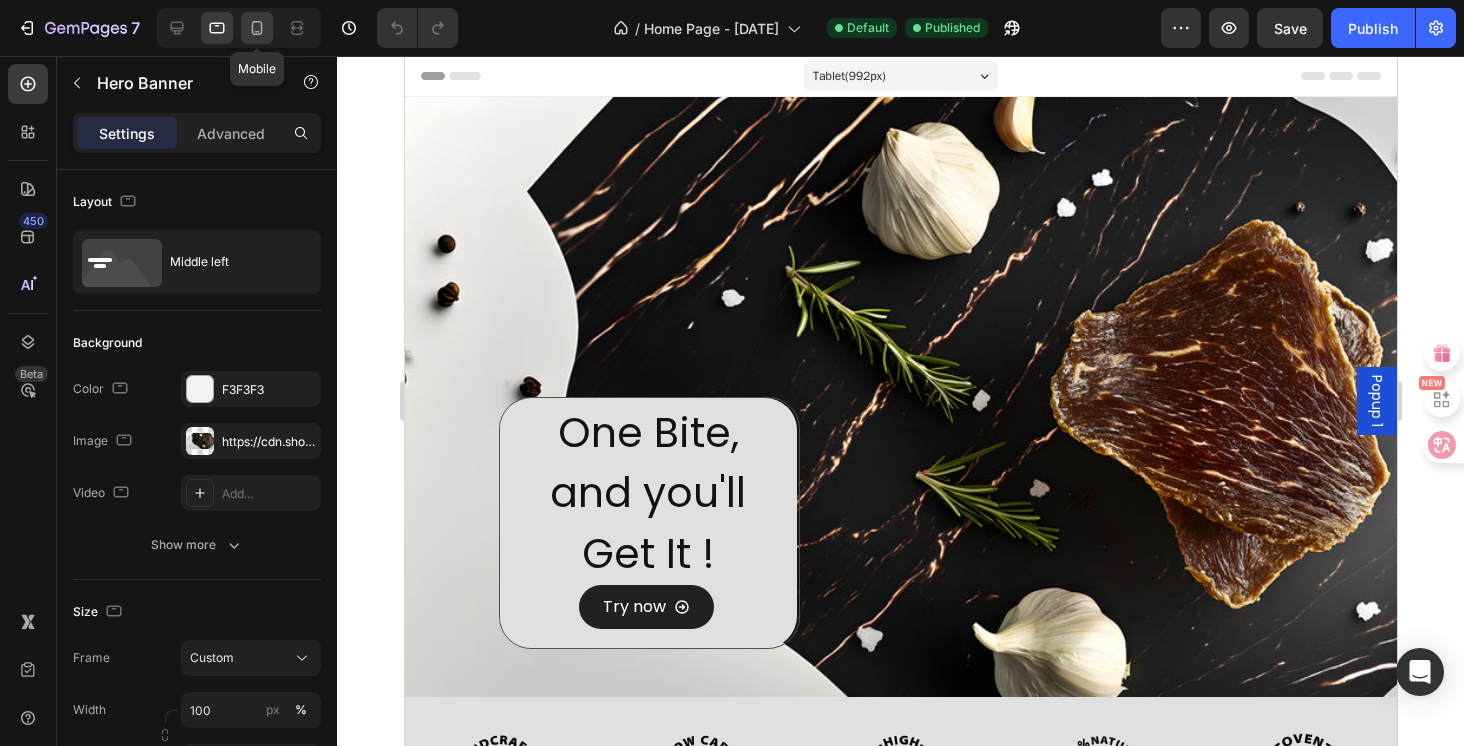 click 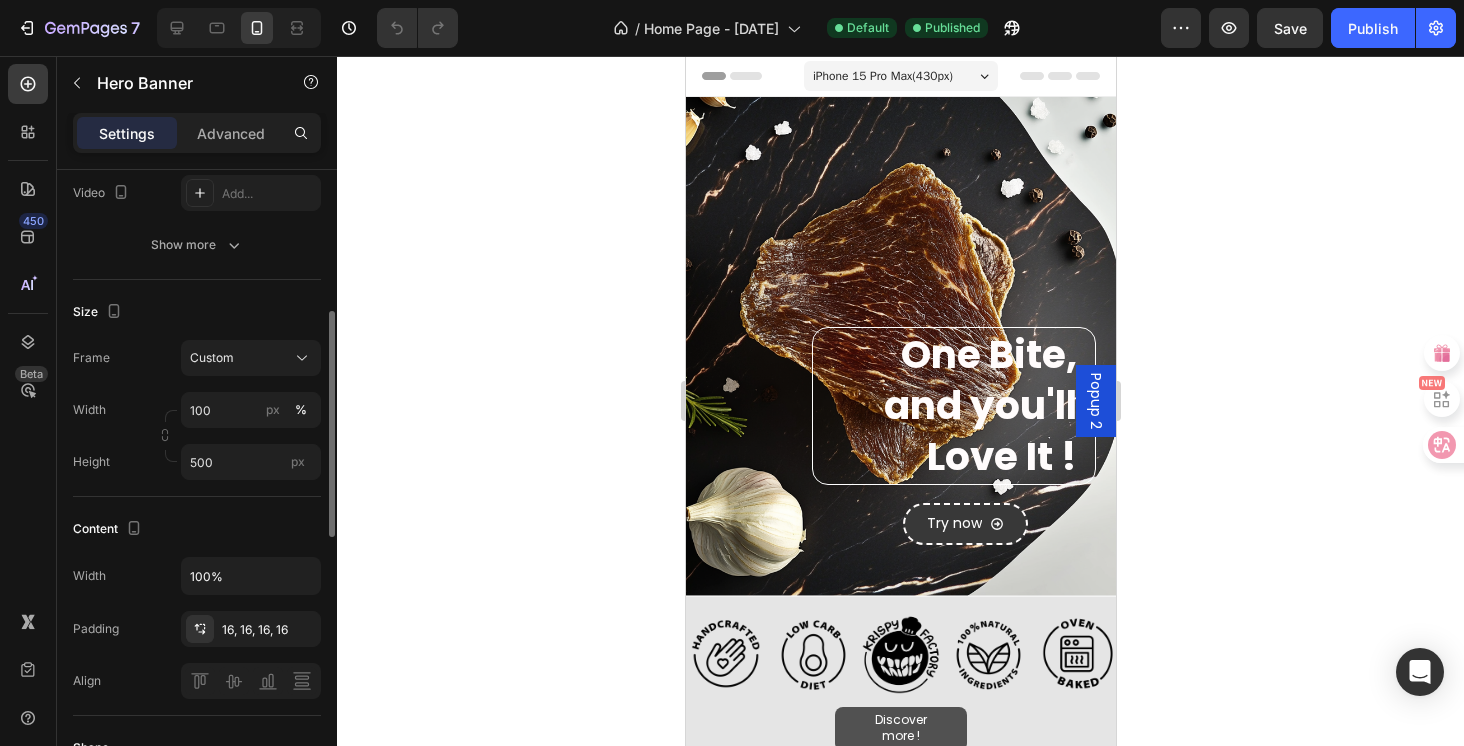 scroll, scrollTop: 325, scrollLeft: 0, axis: vertical 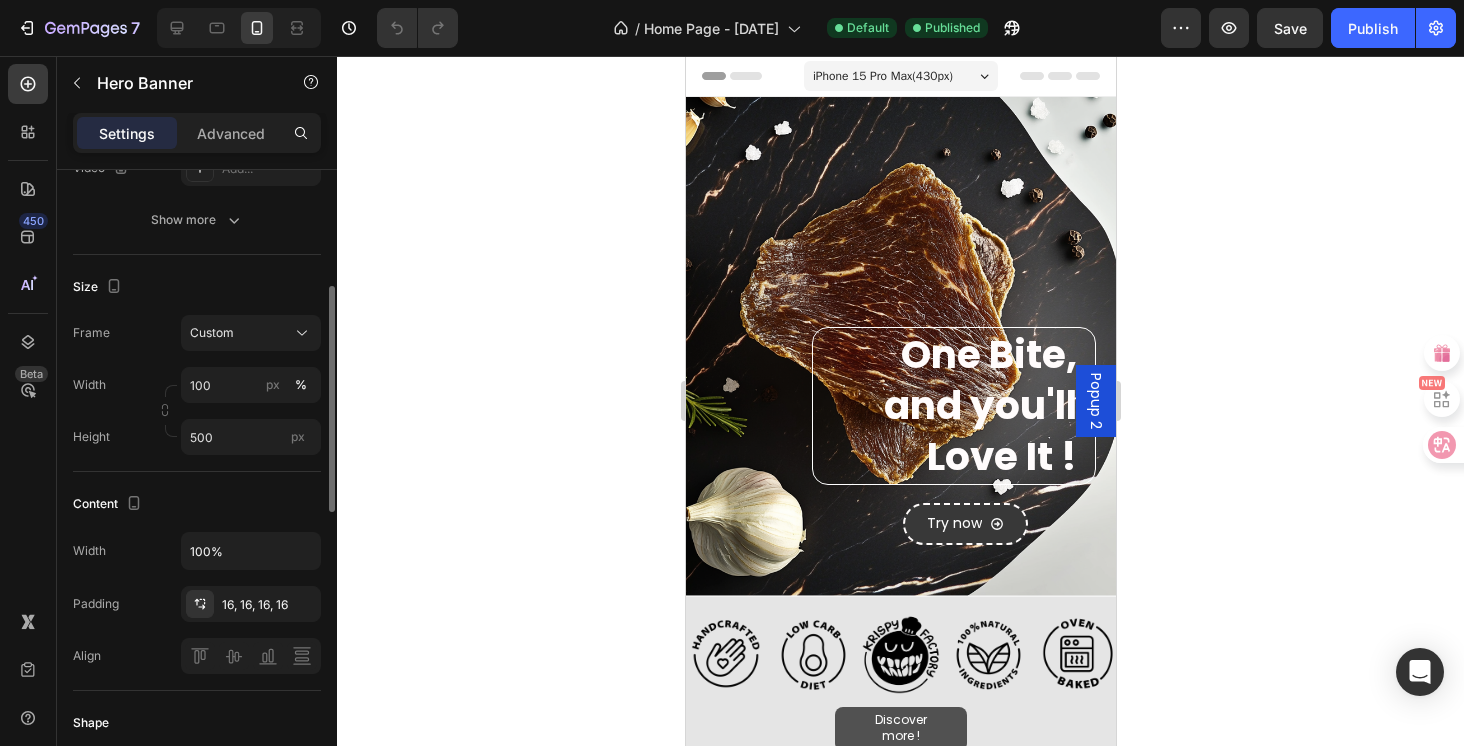 click on "One Bite, and you'll  Love It ! Heading
Try now Button" at bounding box center (900, 365) 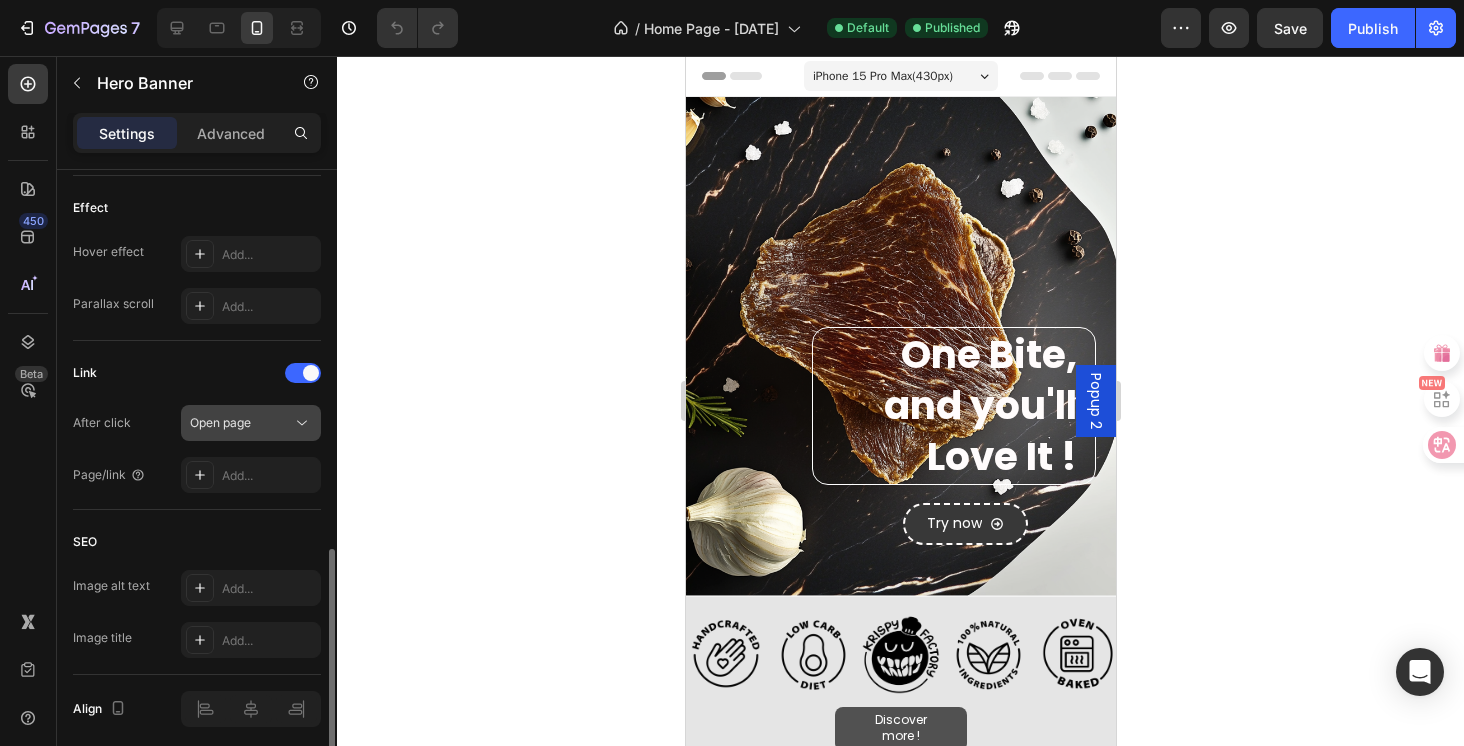 scroll, scrollTop: 1134, scrollLeft: 0, axis: vertical 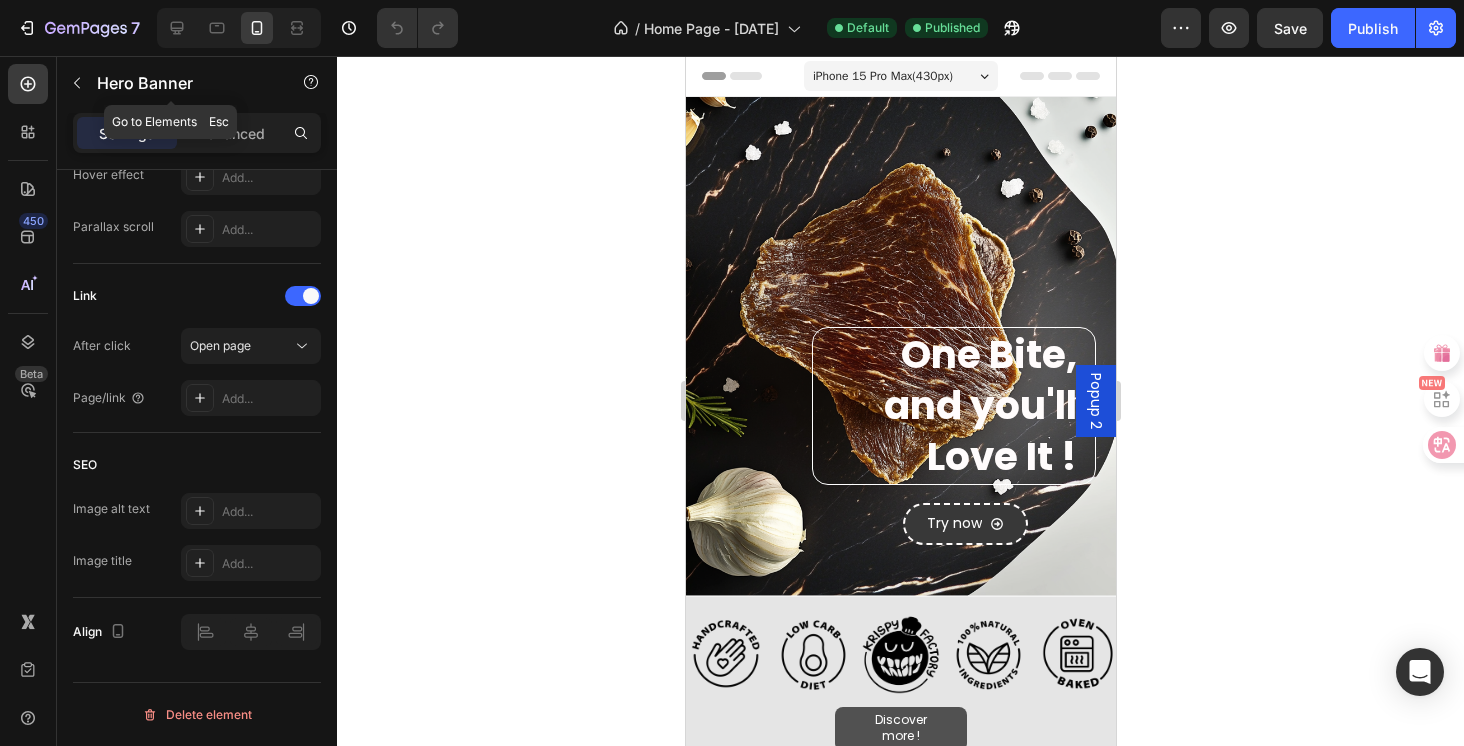click at bounding box center [77, 83] 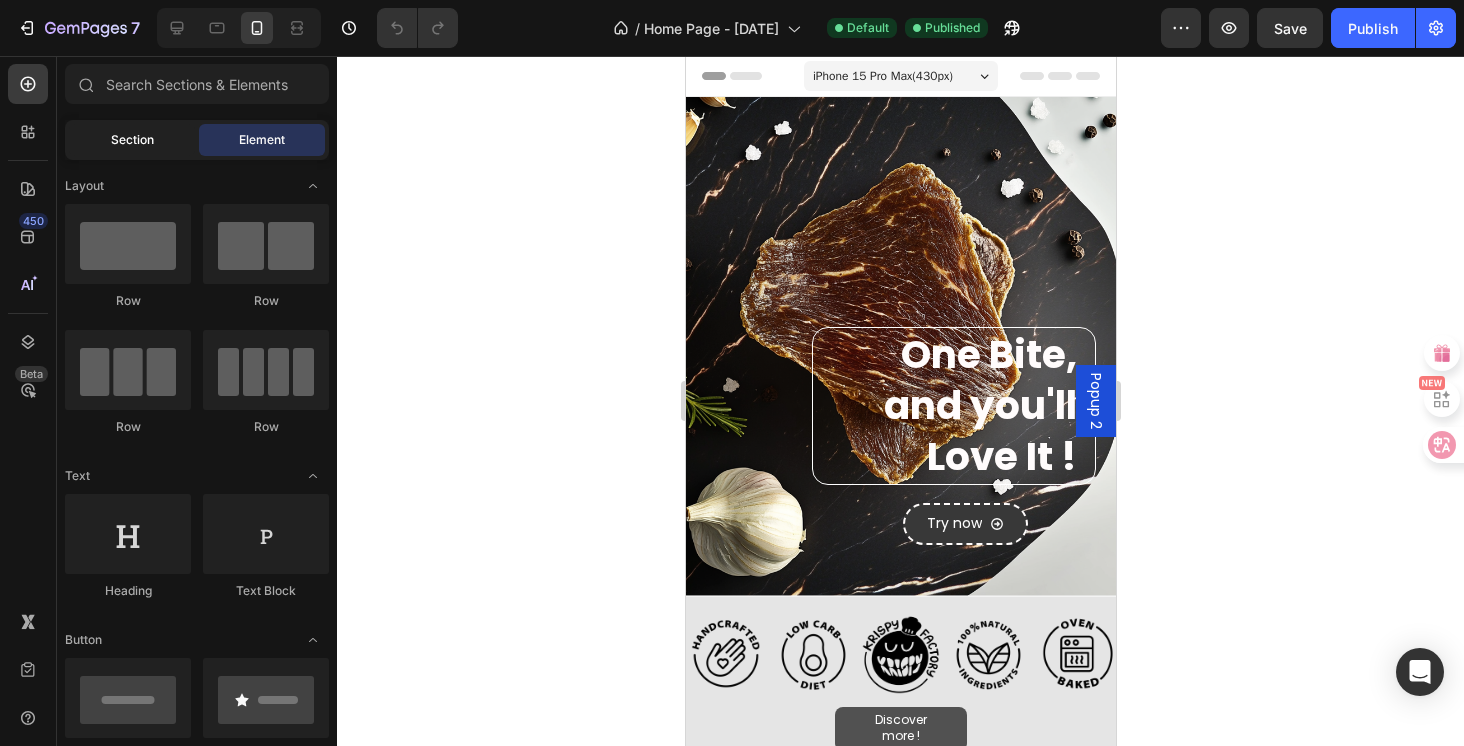 click on "Section" 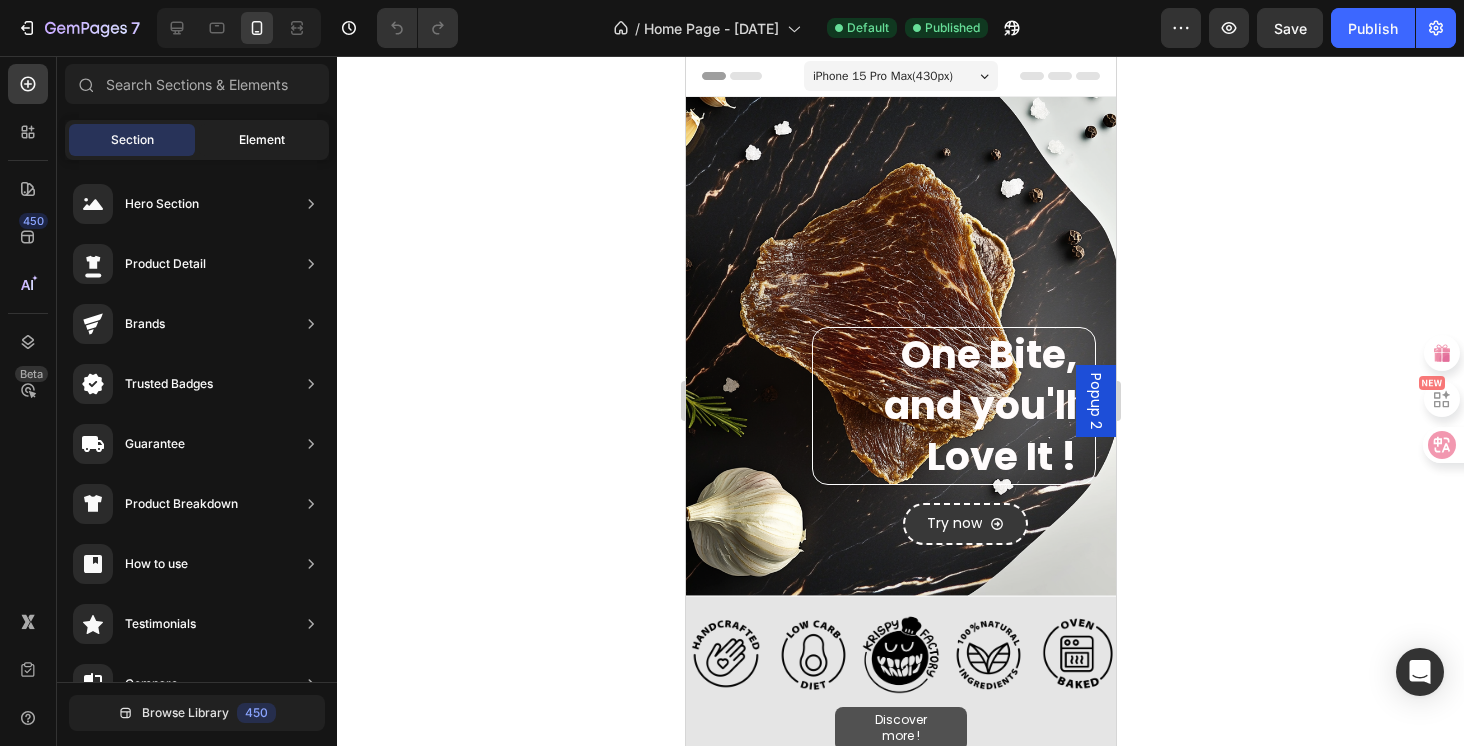 click on "Element" at bounding box center (262, 140) 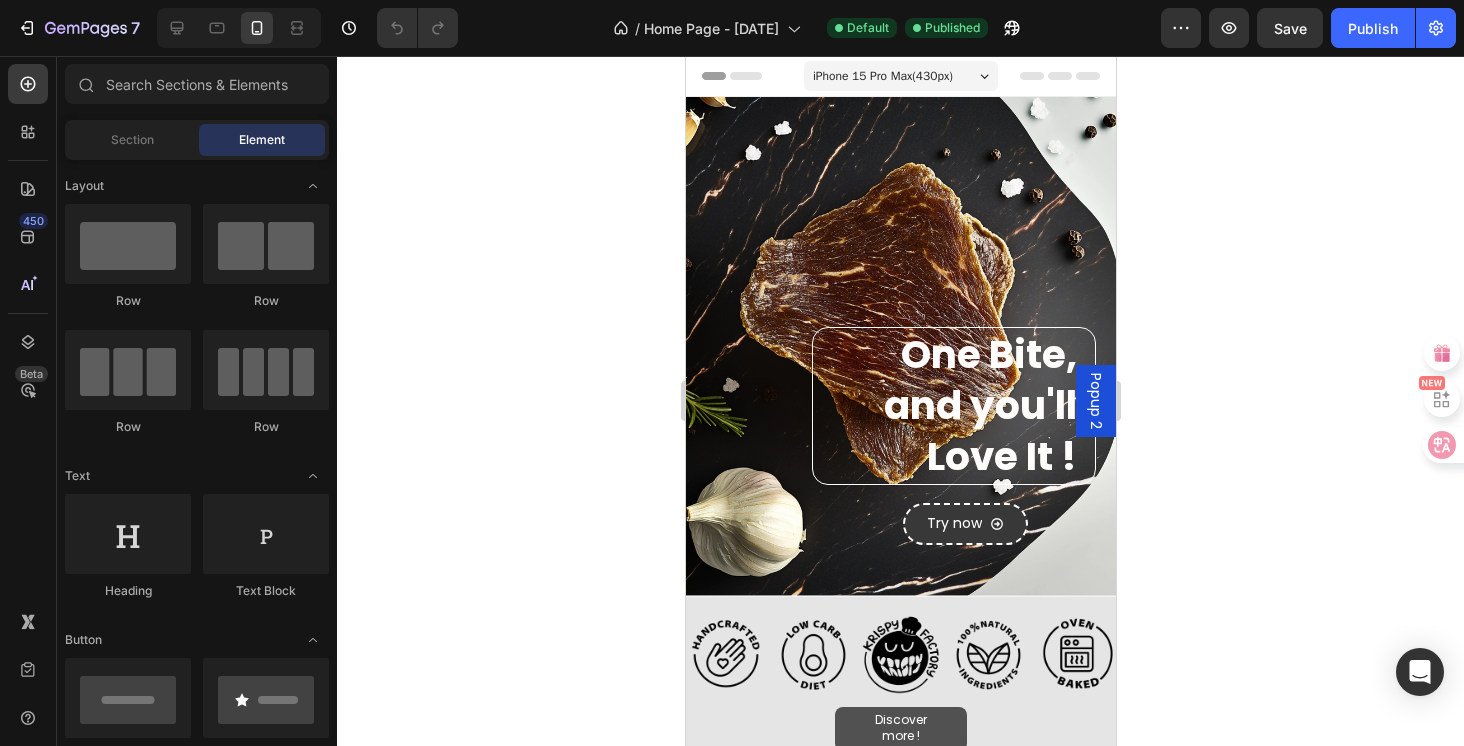 click 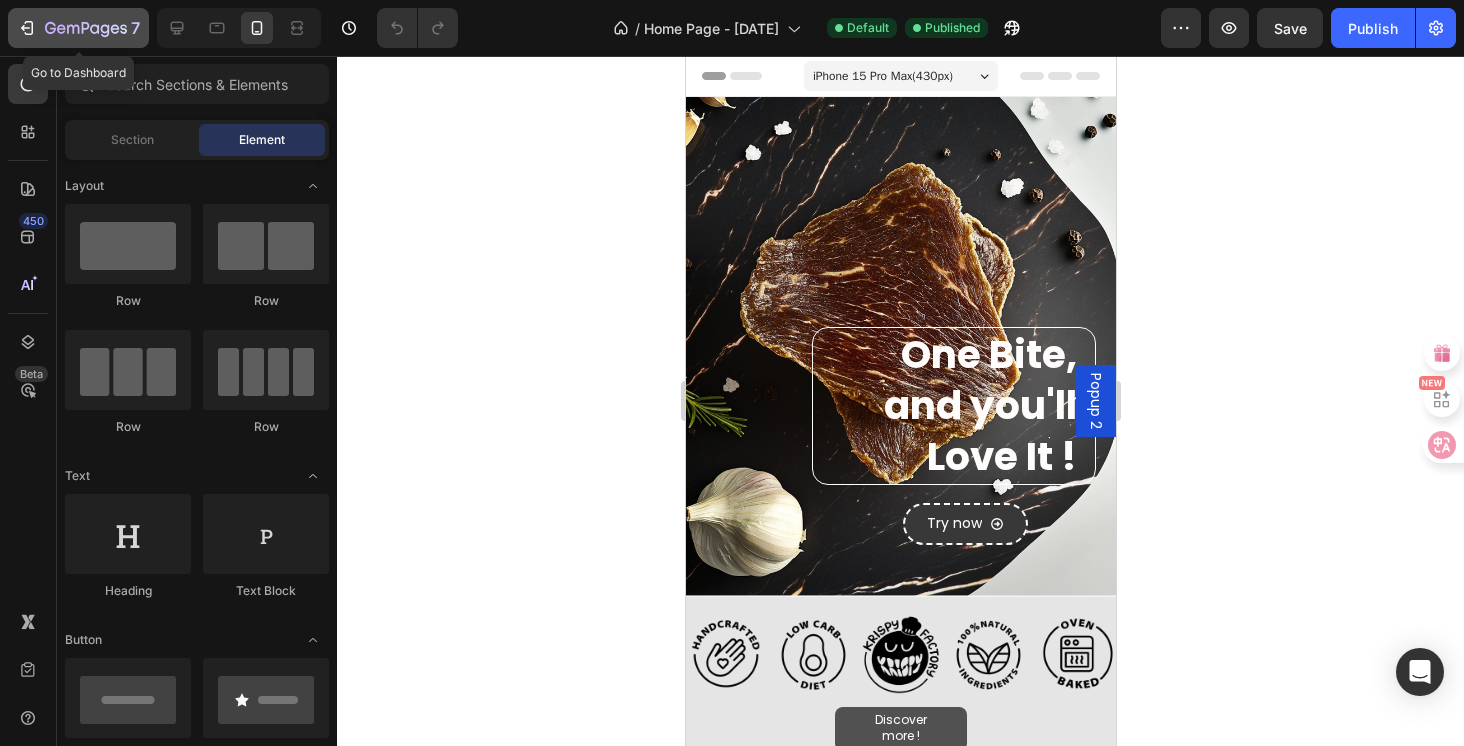 click 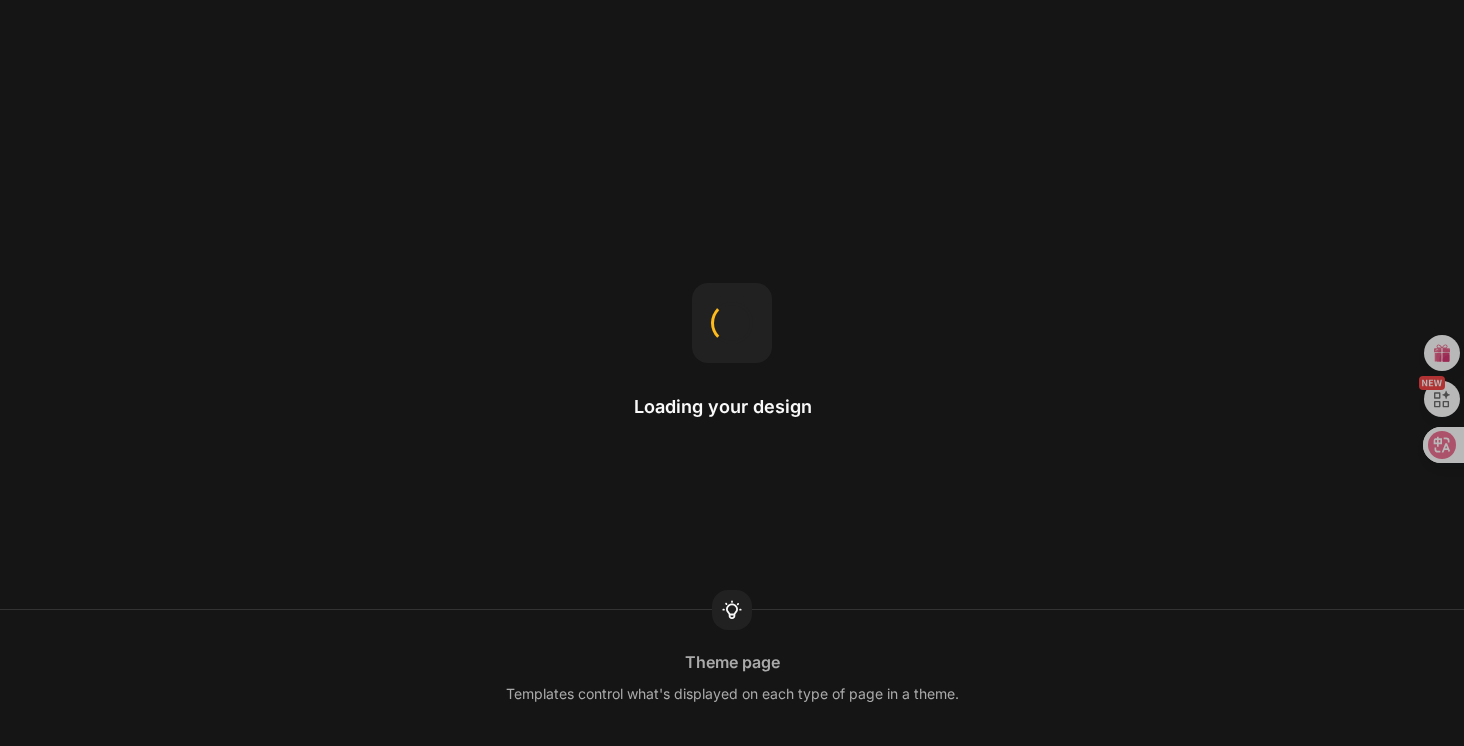 scroll, scrollTop: 0, scrollLeft: 0, axis: both 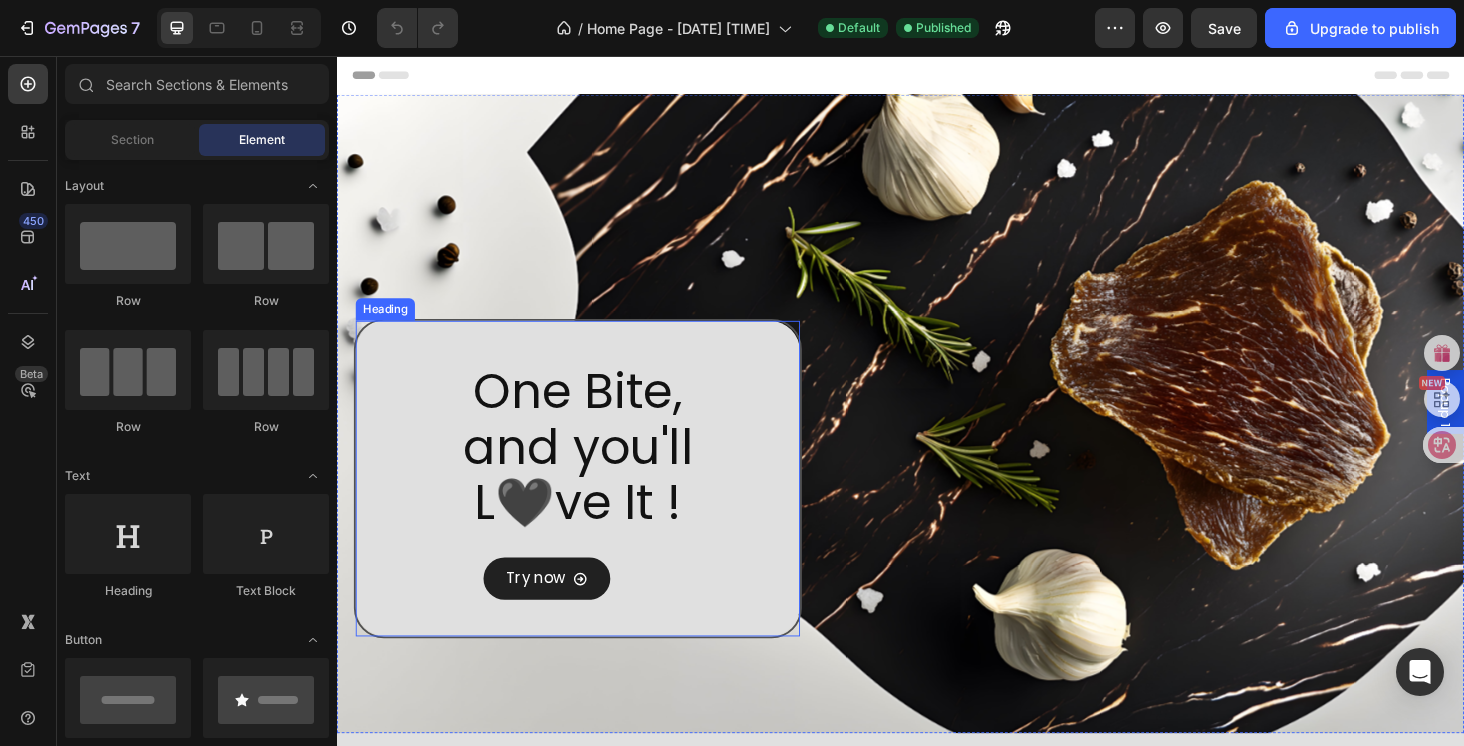 click on "One Bite, and you'll L🖤ve It !   Heading
Try now Button One Bite,  and you'll   Get It !   Heading
Try now Button Row" at bounding box center [726, 437] 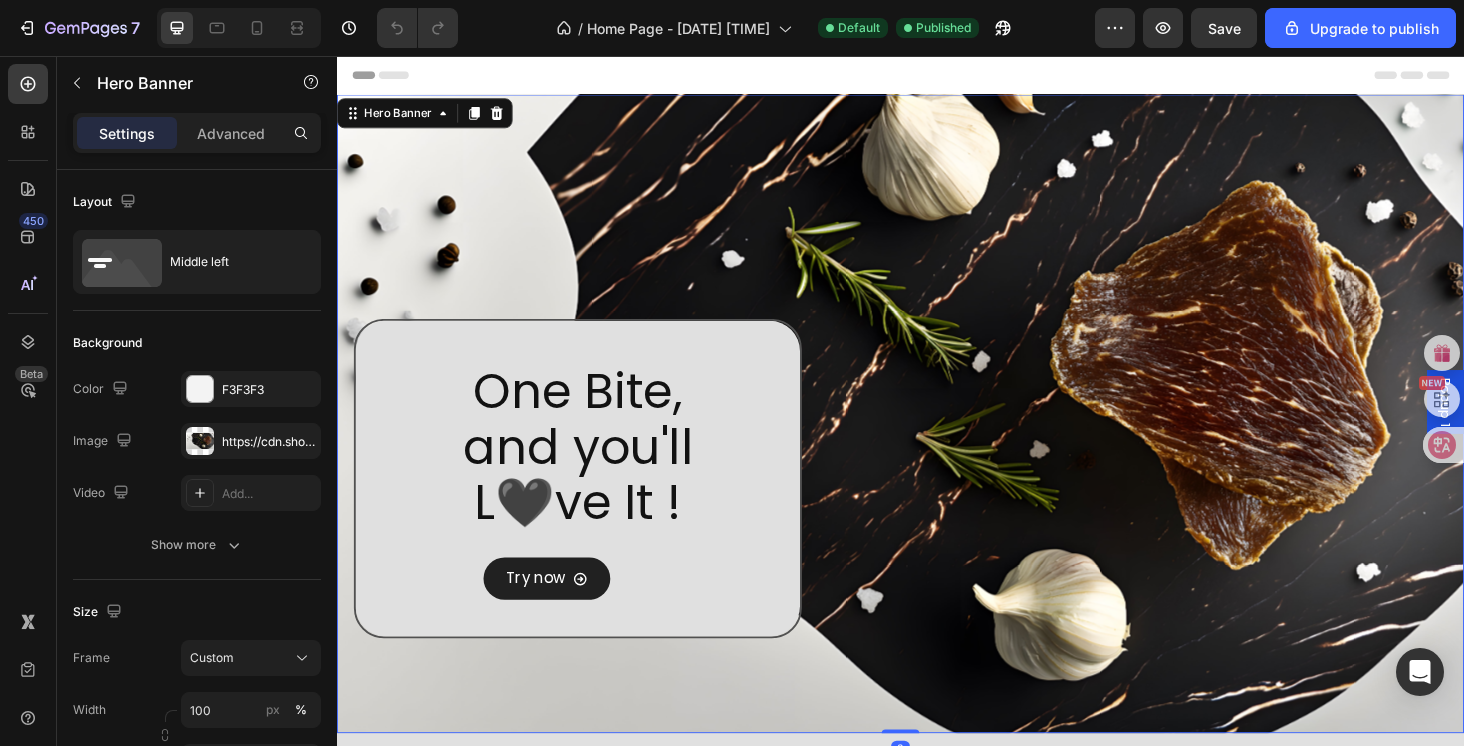 click on "One Bite, and you'll L🖤ve It !   Heading
Try now Button One Bite,  and you'll   Get It !   Heading
Try now Button Row" at bounding box center (726, 437) 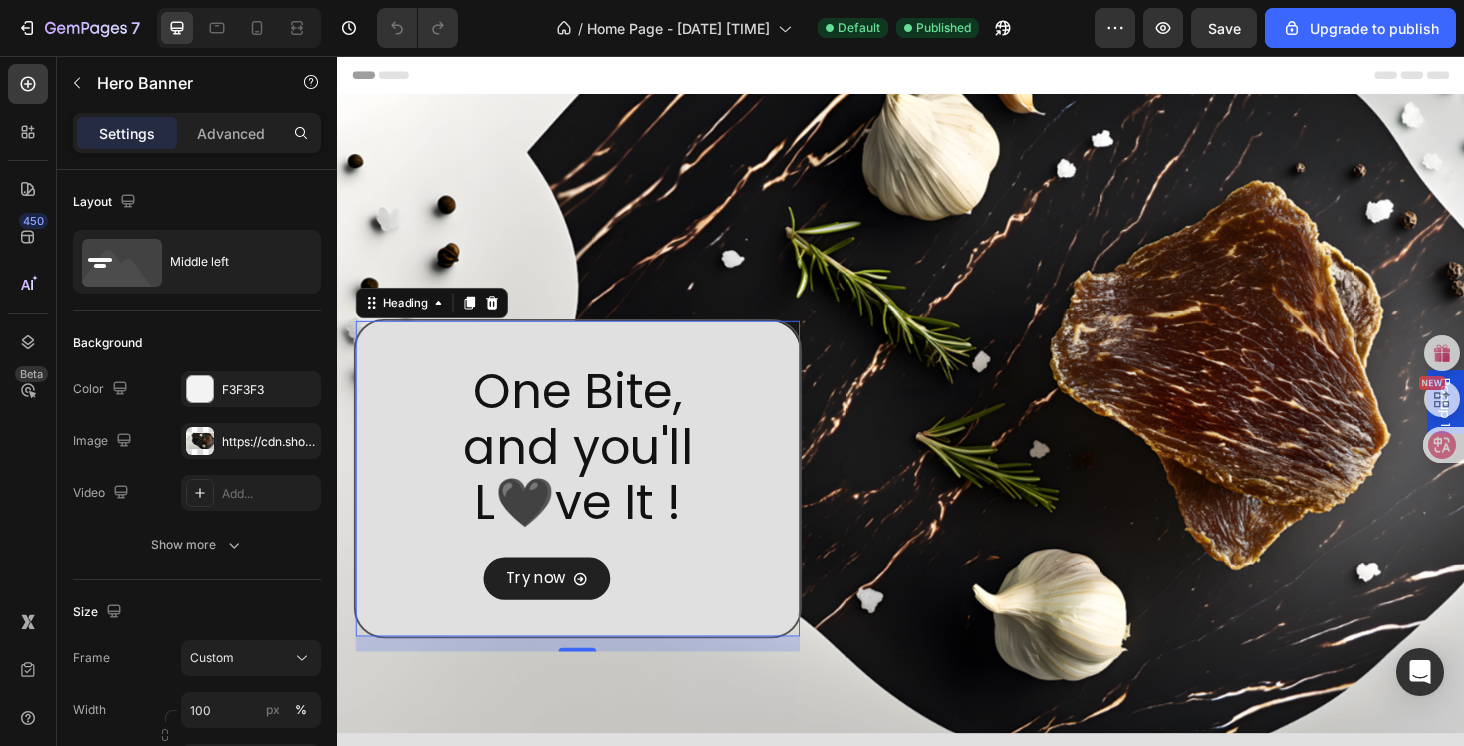 click on "One Bite, and you'll L🖤ve It !" at bounding box center (593, 506) 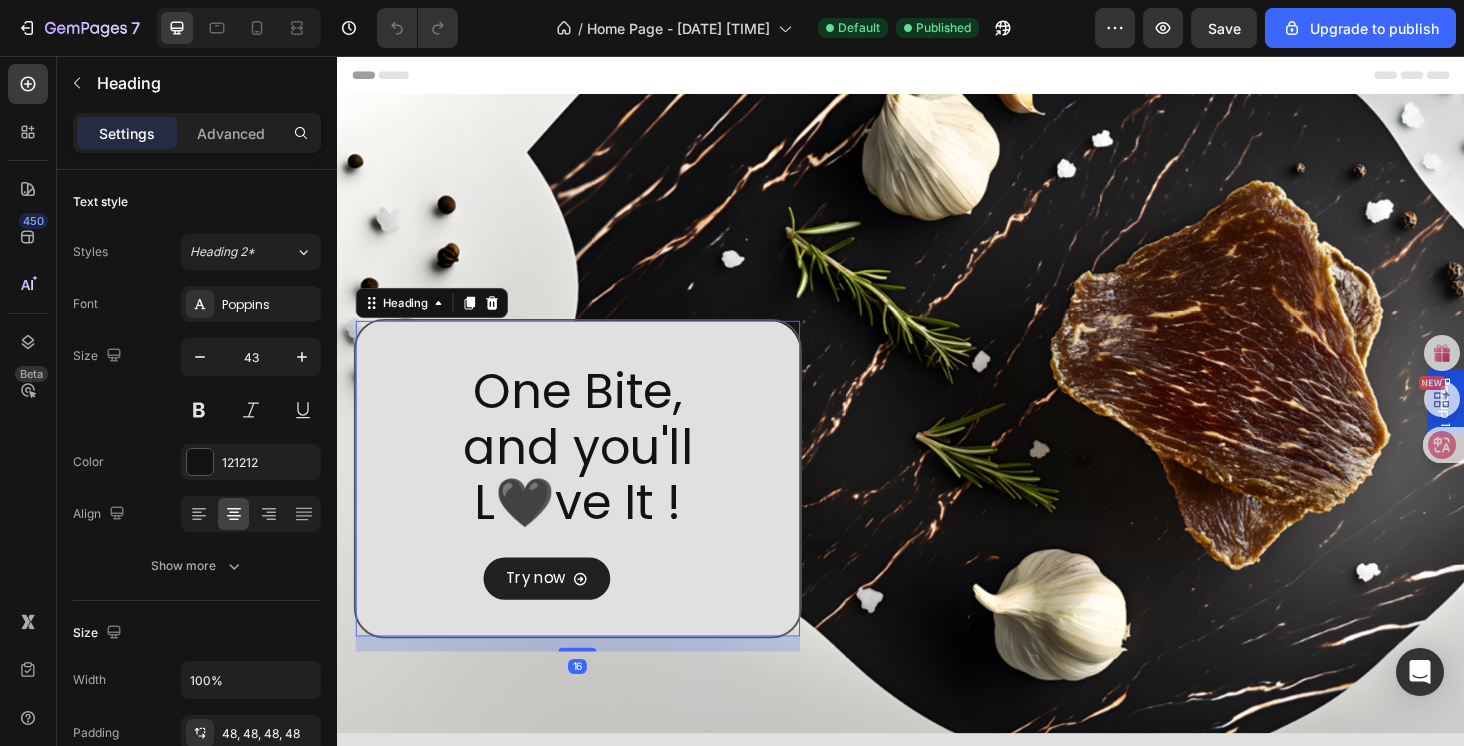 click on "Settings Advanced" at bounding box center (197, 133) 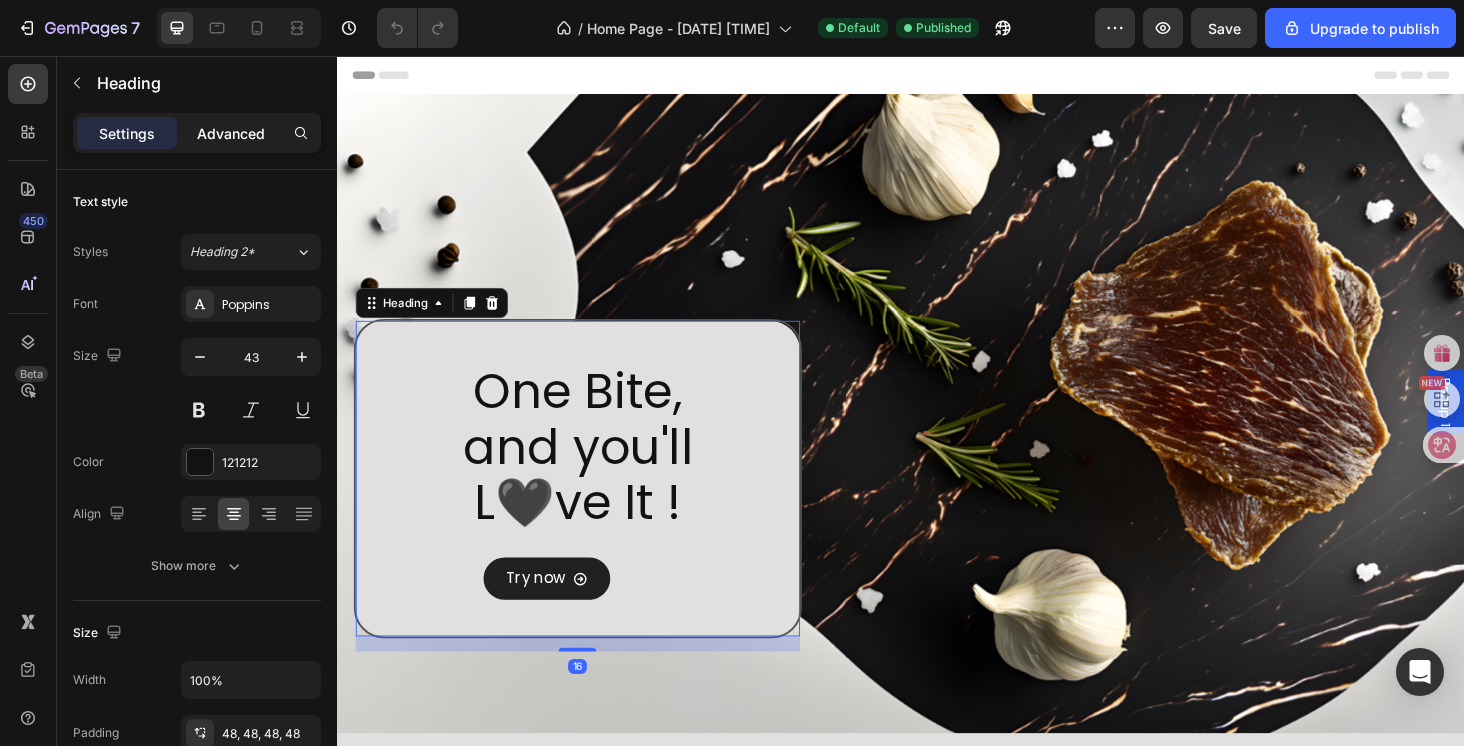 click on "Advanced" at bounding box center (231, 133) 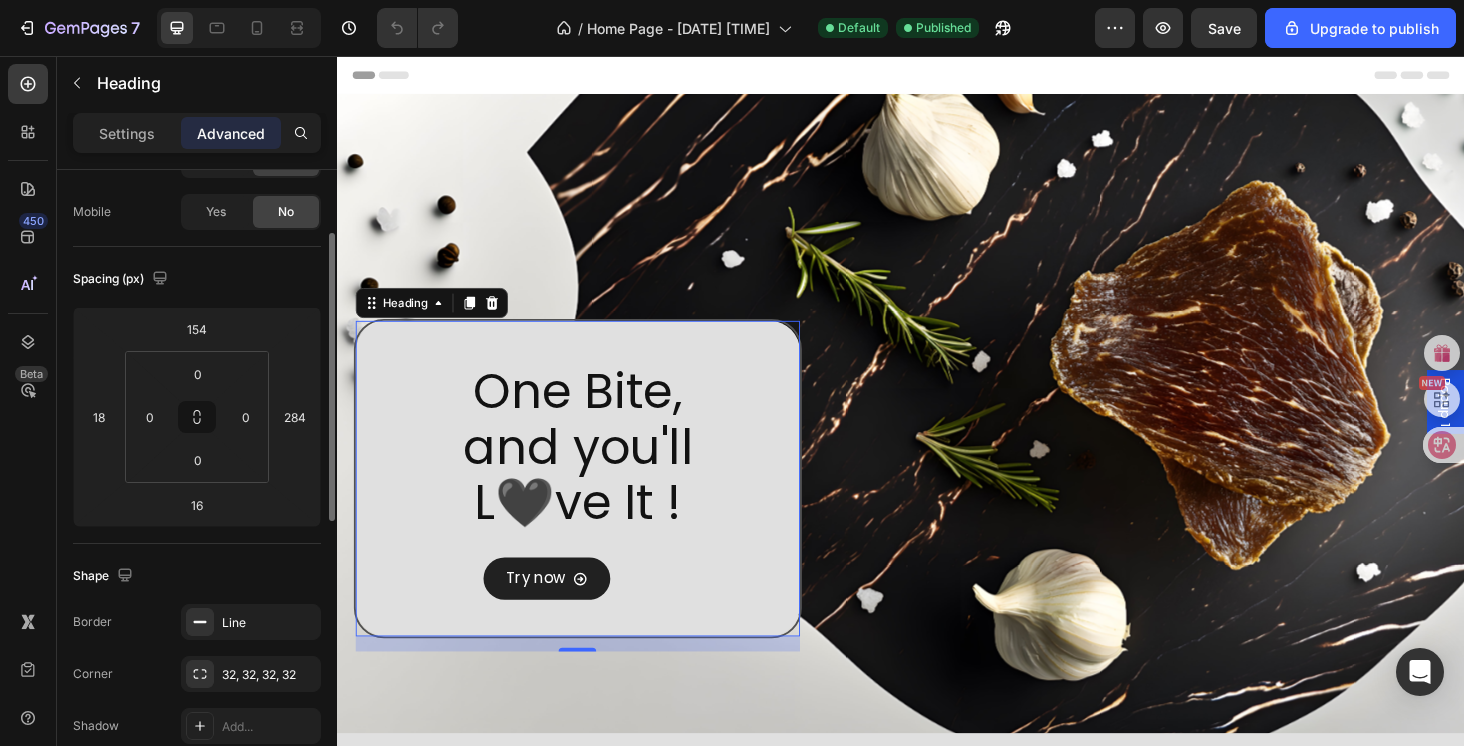scroll, scrollTop: 202, scrollLeft: 0, axis: vertical 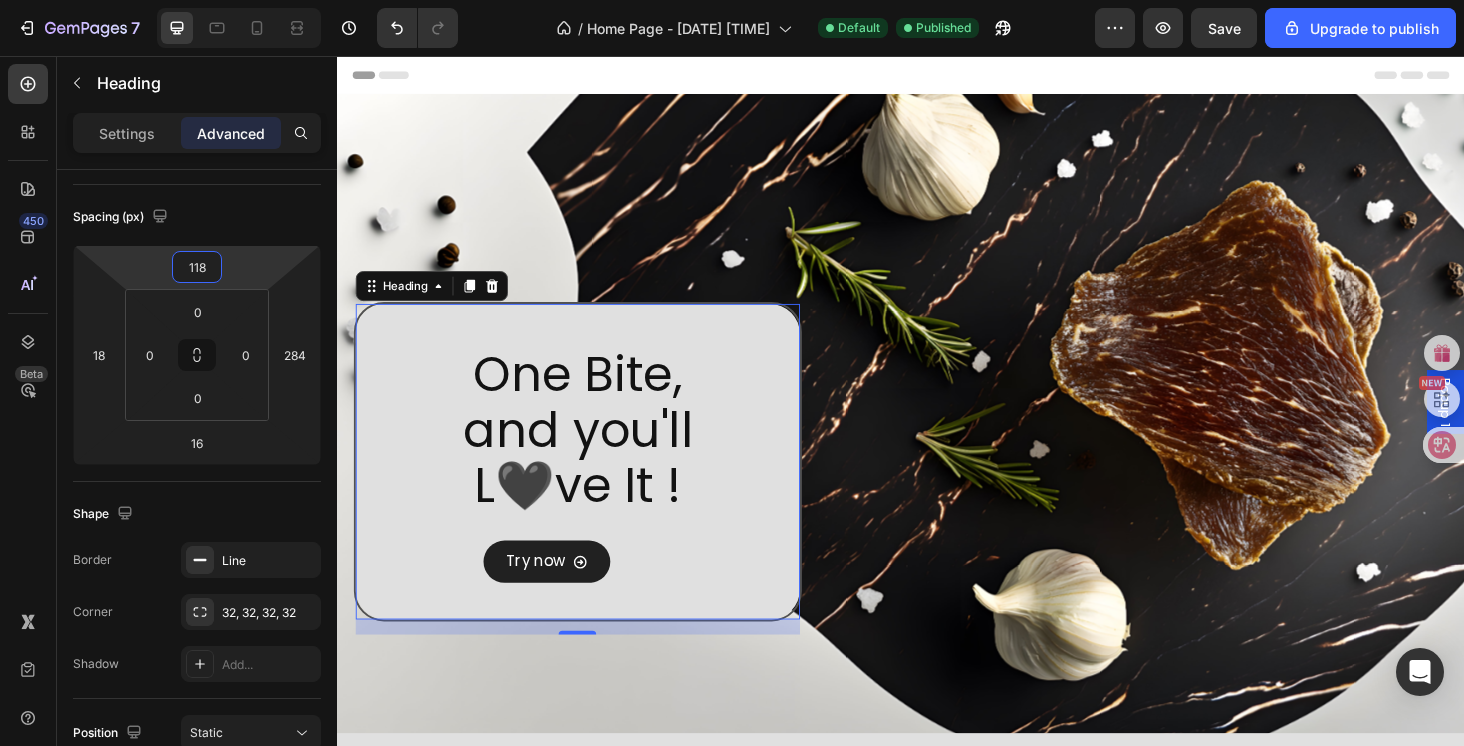 drag, startPoint x: 236, startPoint y: 266, endPoint x: 226, endPoint y: 284, distance: 20.59126 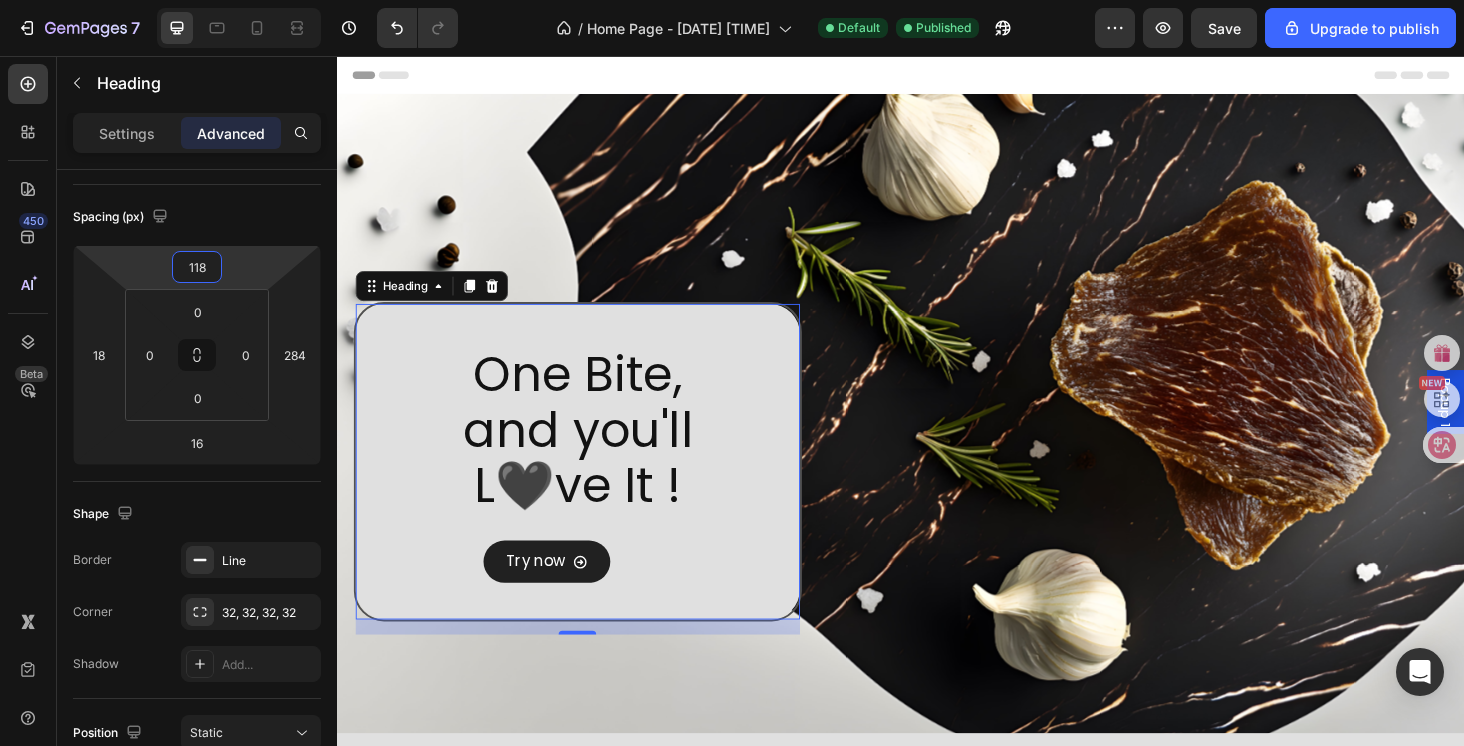 click on "7   /  Home Page - Jun 3, 13:34:15 Default Published Preview  Save  Upgrade to publish 450 Beta Sections(18) Elements(83) Section Element Hero Section Product Detail Brands Trusted Badges Guarantee Product Breakdown How to use Testimonials Compare Bundle FAQs Social Proof Brand Story Product List Collection Blog List Contact Sticky Add to Cart Custom Footer Browse Library 450 Layout
Row
Row
Row
Row Text
Heading
Text Block Button
Button
Button Media
Image
Image
Video" at bounding box center [732, 0] 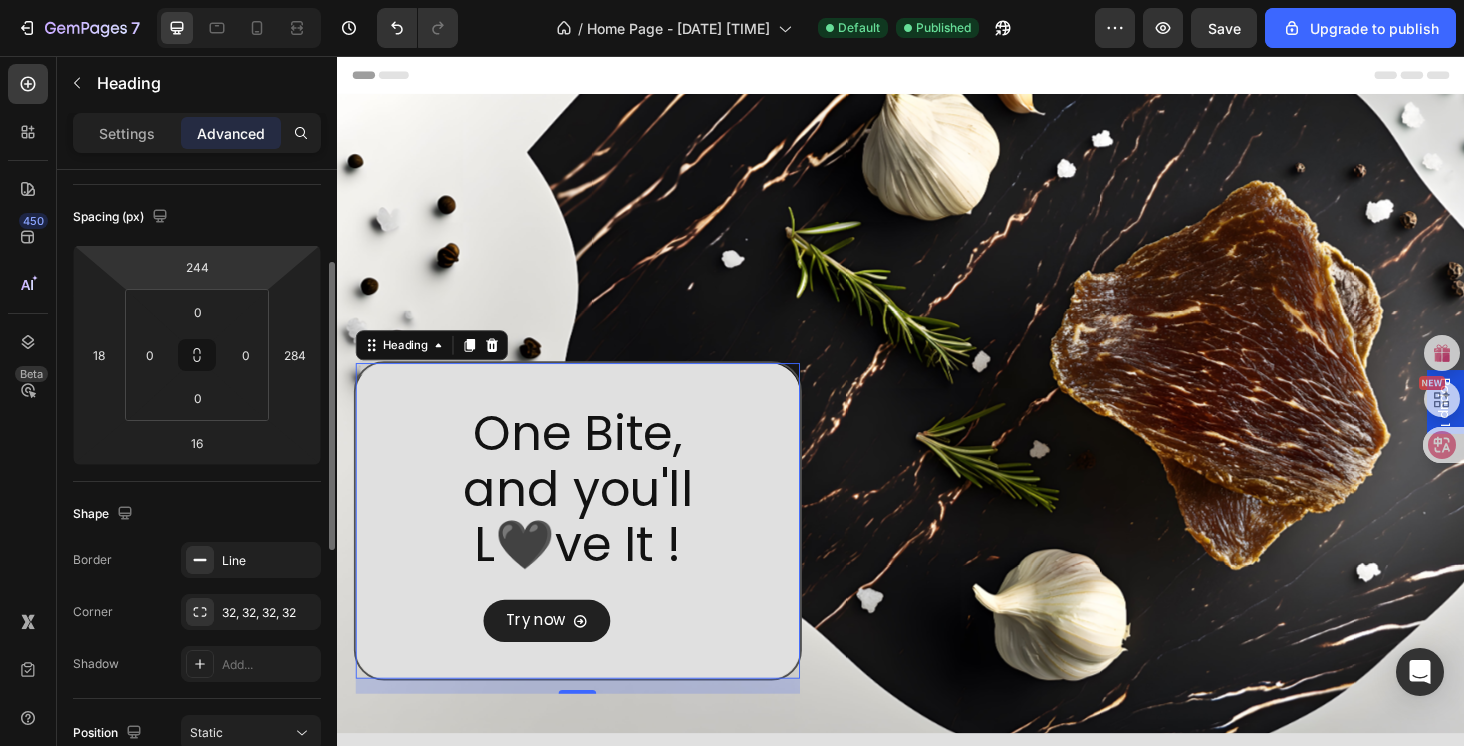 type on "242" 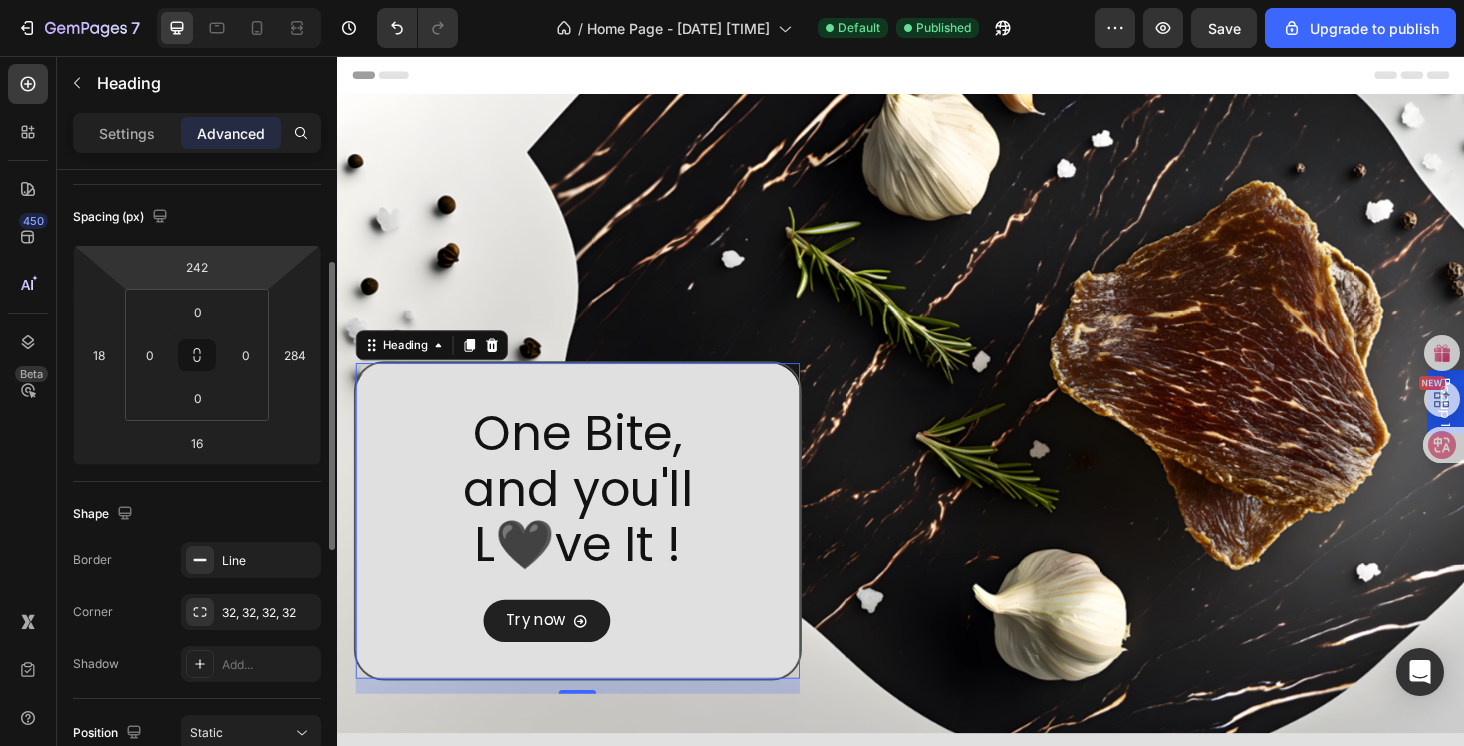 drag, startPoint x: 244, startPoint y: 277, endPoint x: 251, endPoint y: 215, distance: 62.39391 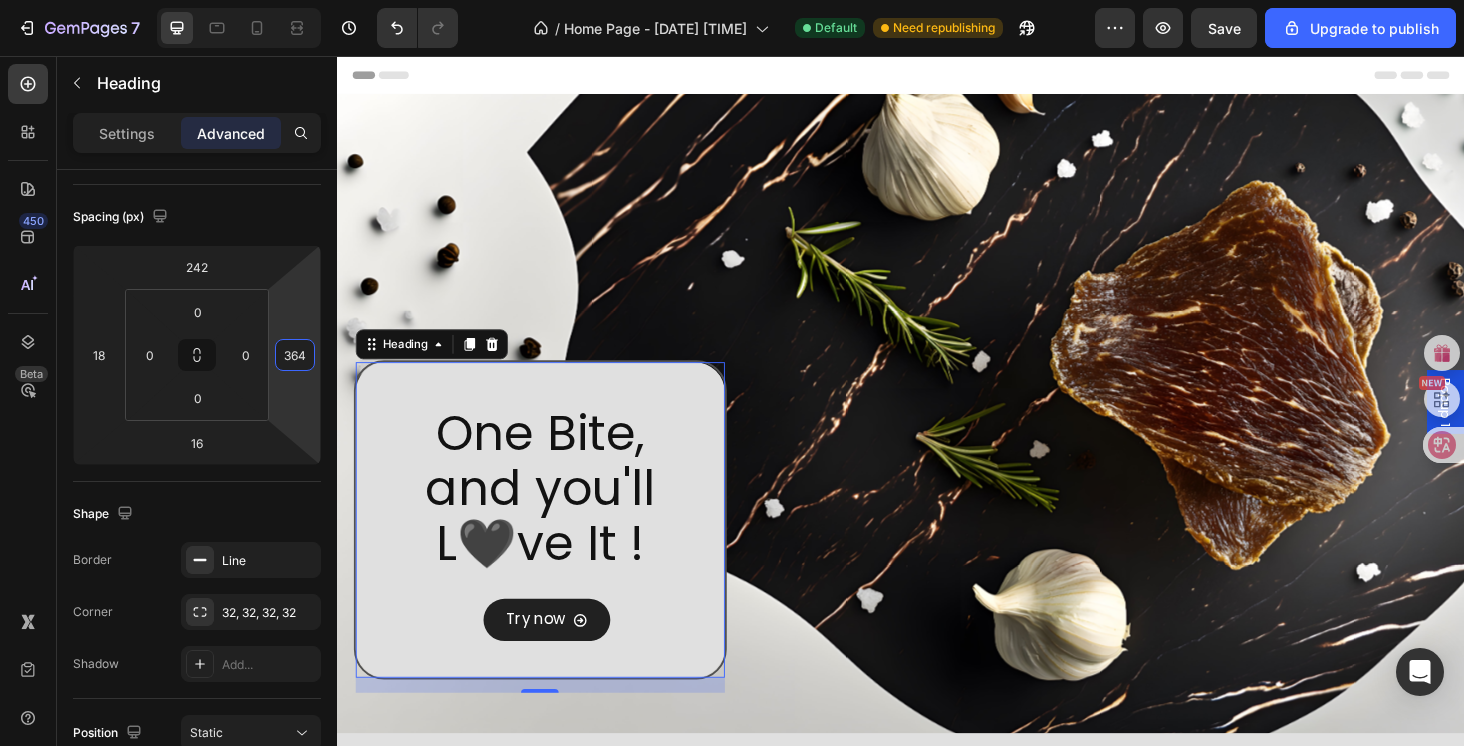 drag, startPoint x: 298, startPoint y: 303, endPoint x: 266, endPoint y: 502, distance: 201.55644 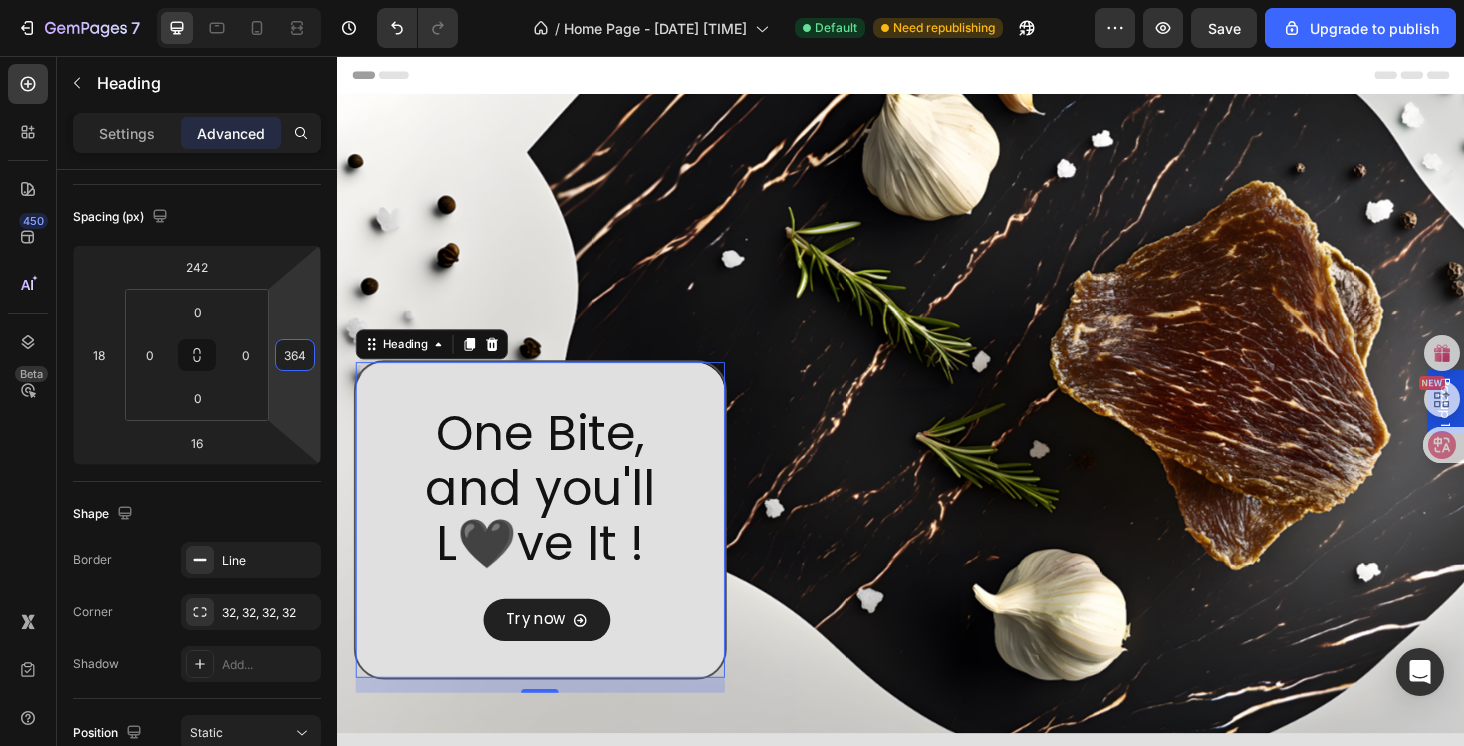 click on "7   /  Home Page - Jun 3, 13:34:15 Default Need republishing Preview  Save  Upgrade to publish 450 Beta Sections(18) Elements(83) Section Element Hero Section Product Detail Brands Trusted Badges Guarantee Product Breakdown How to use Testimonials Compare Bundle FAQs Social Proof Brand Story Product List Collection Blog List Contact Sticky Add to Cart Custom Footer Browse Library 450 Layout
Row
Row
Row
Row Text
Heading
Text Block Button
Button
Button Media
Image
Image" at bounding box center [732, 0] 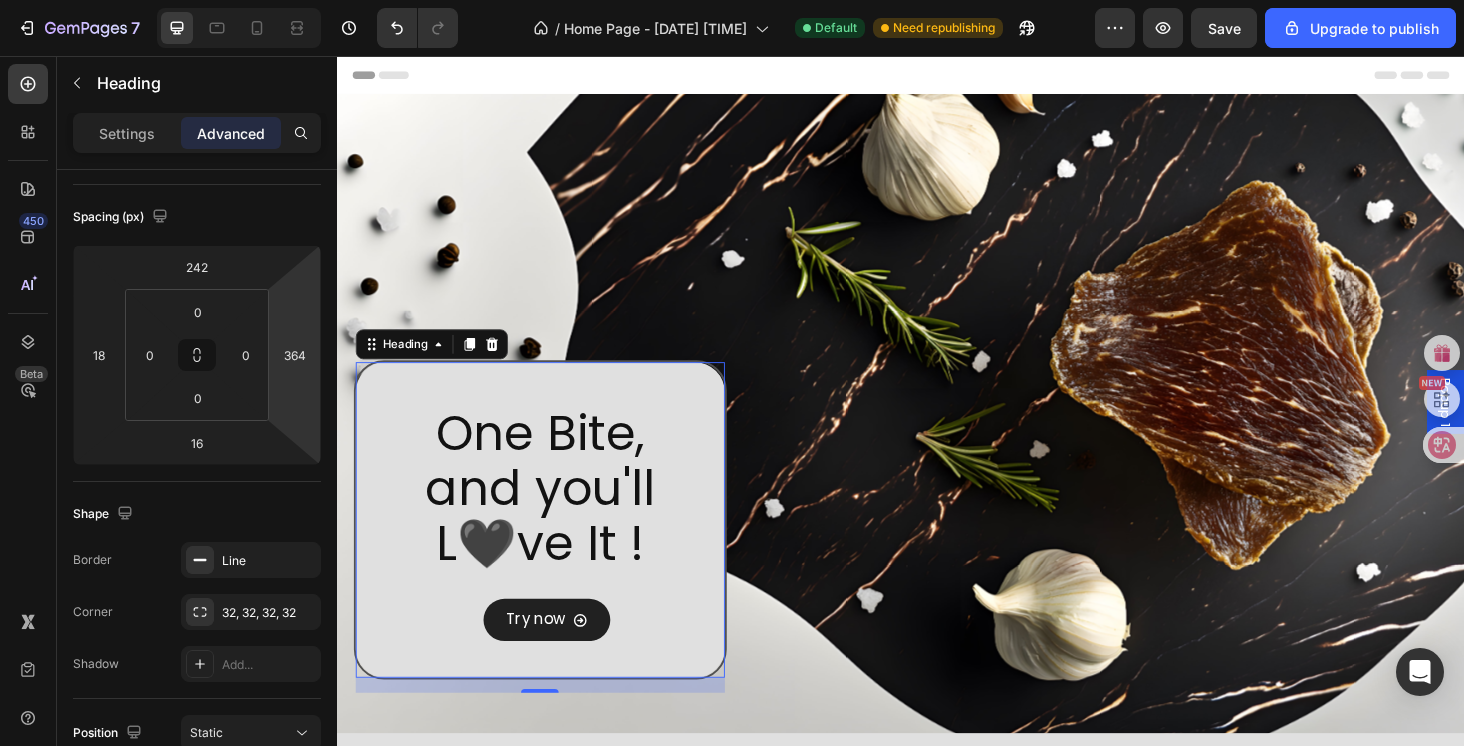click on "Shape" at bounding box center (197, 514) 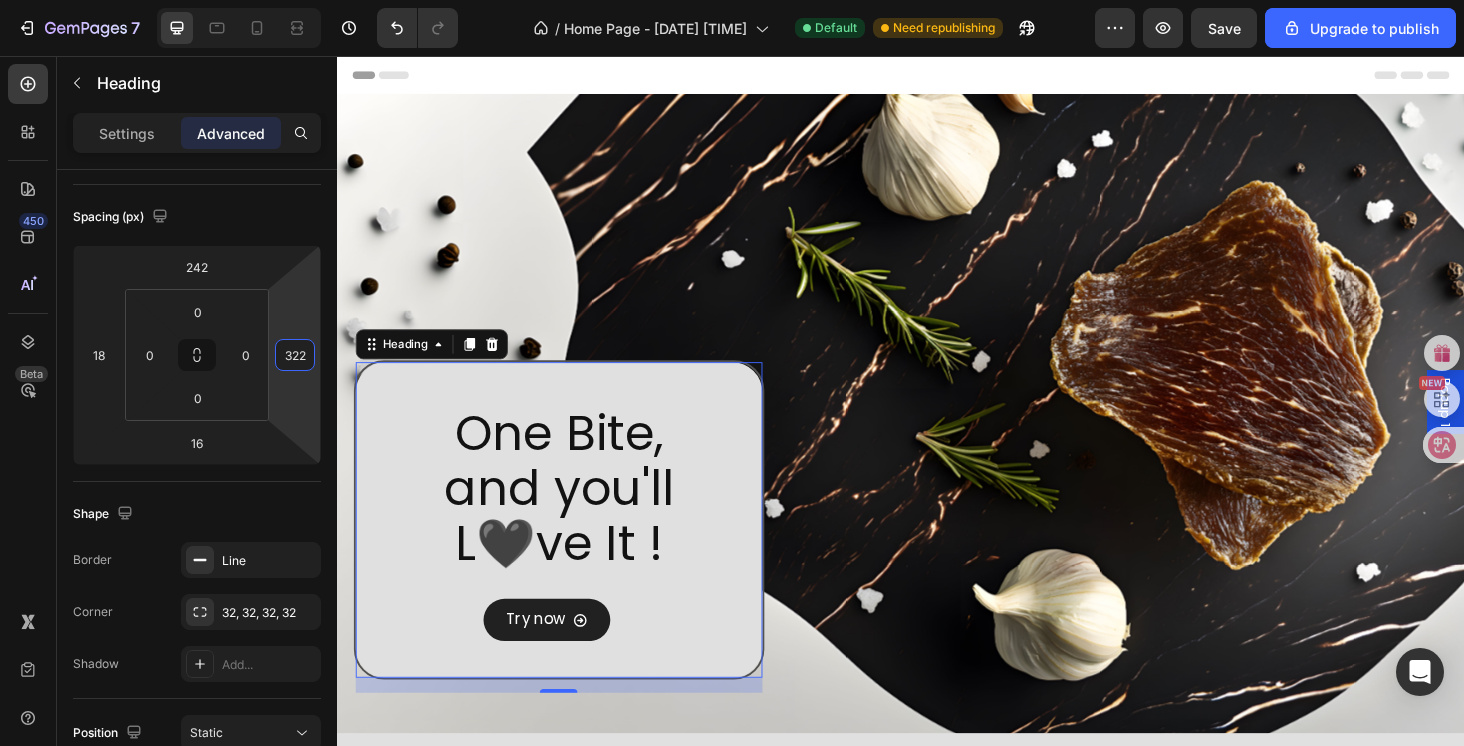 type on "320" 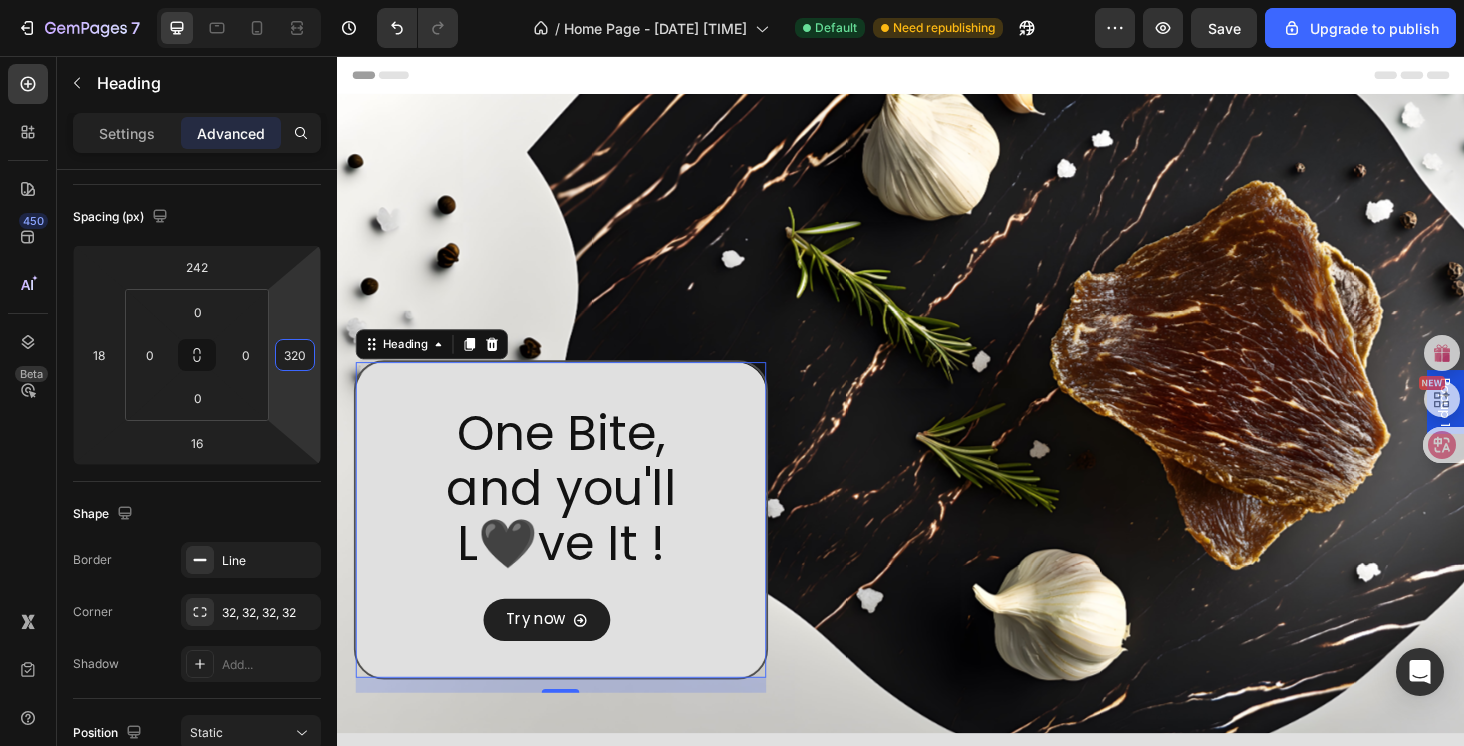 drag, startPoint x: 298, startPoint y: 386, endPoint x: 303, endPoint y: 408, distance: 22.561028 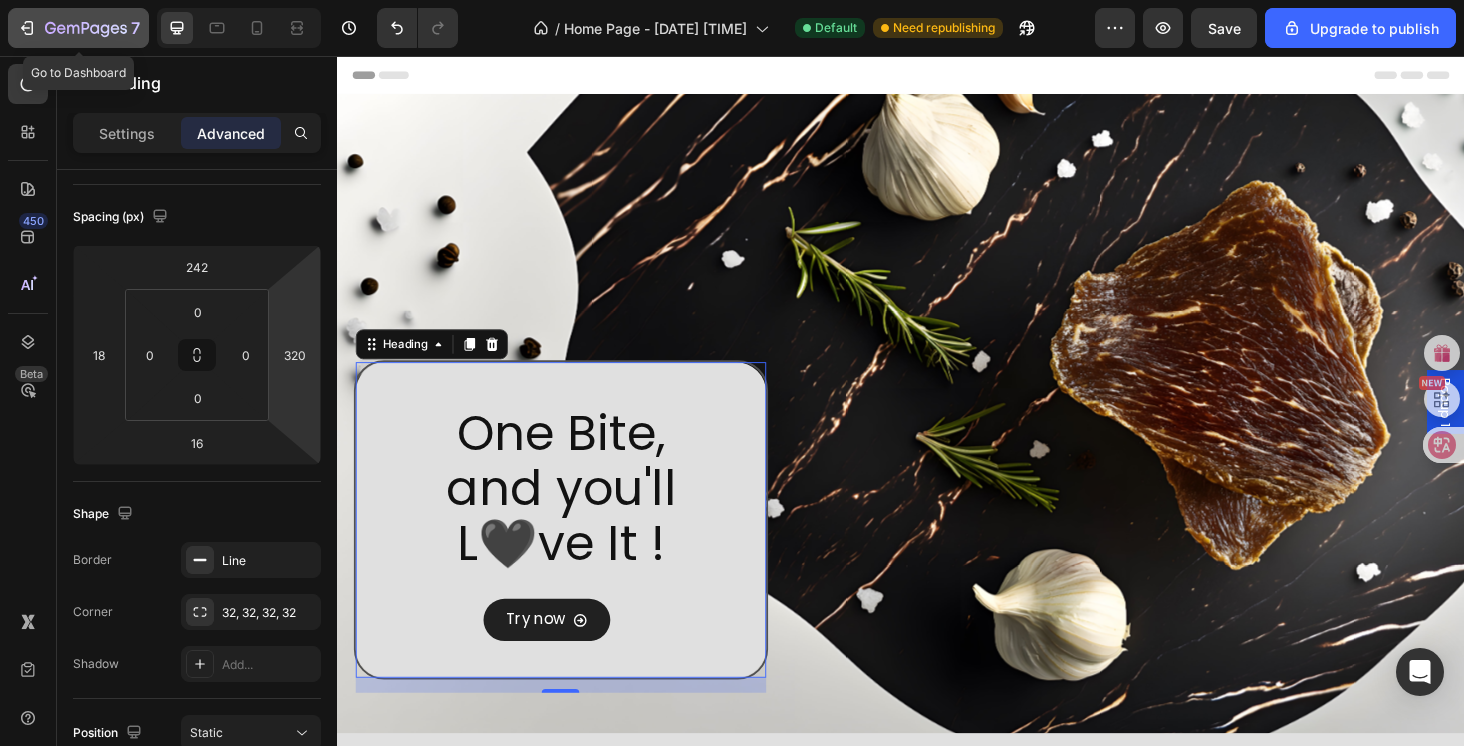 click 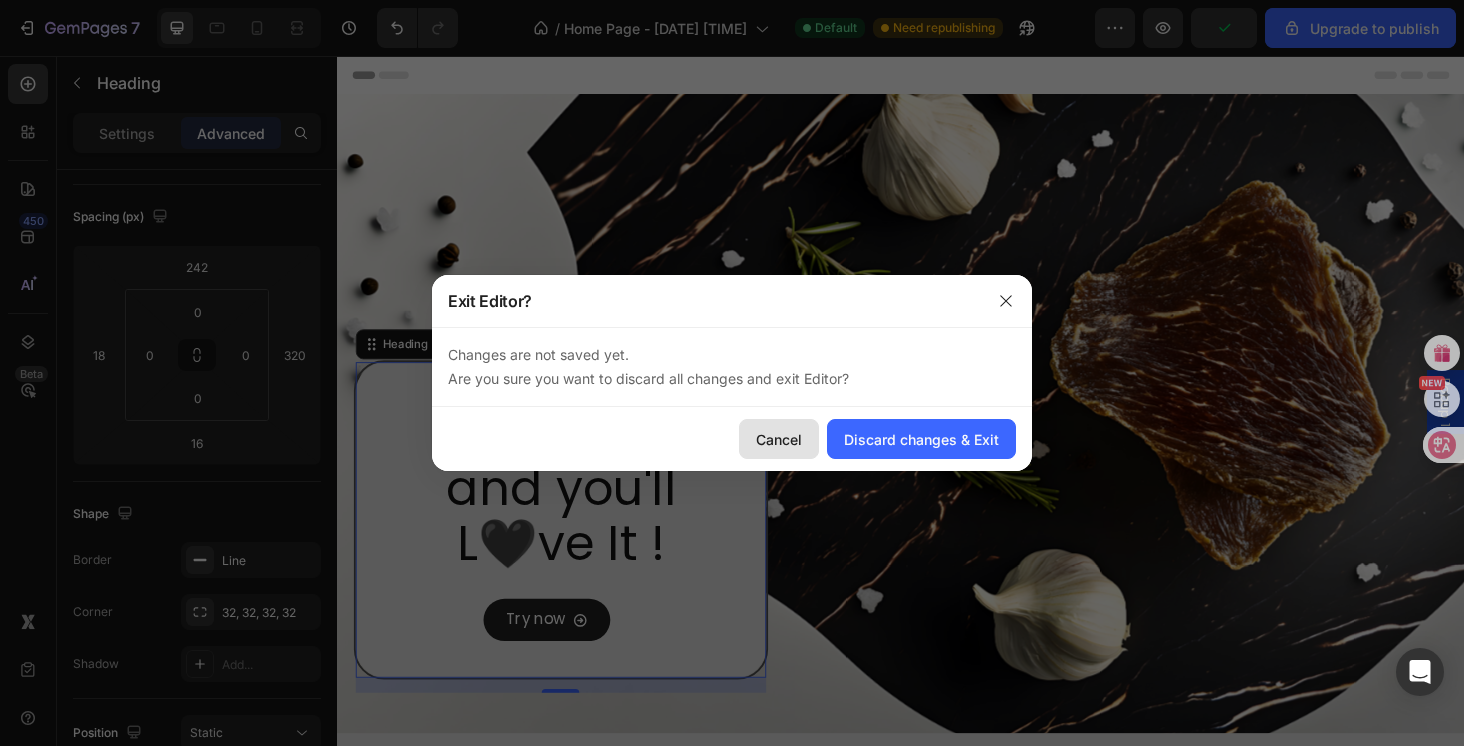 click on "Cancel" at bounding box center (779, 439) 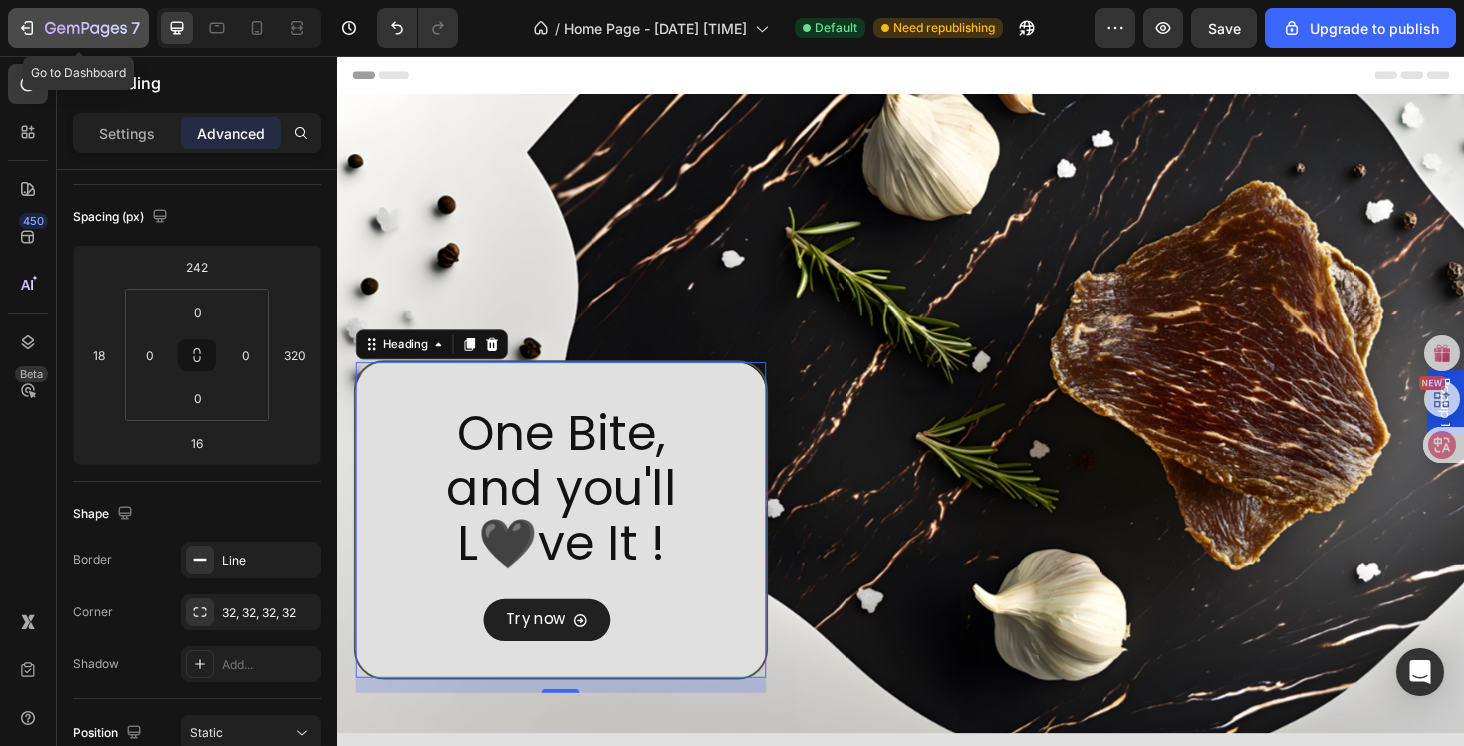 click on "7" 